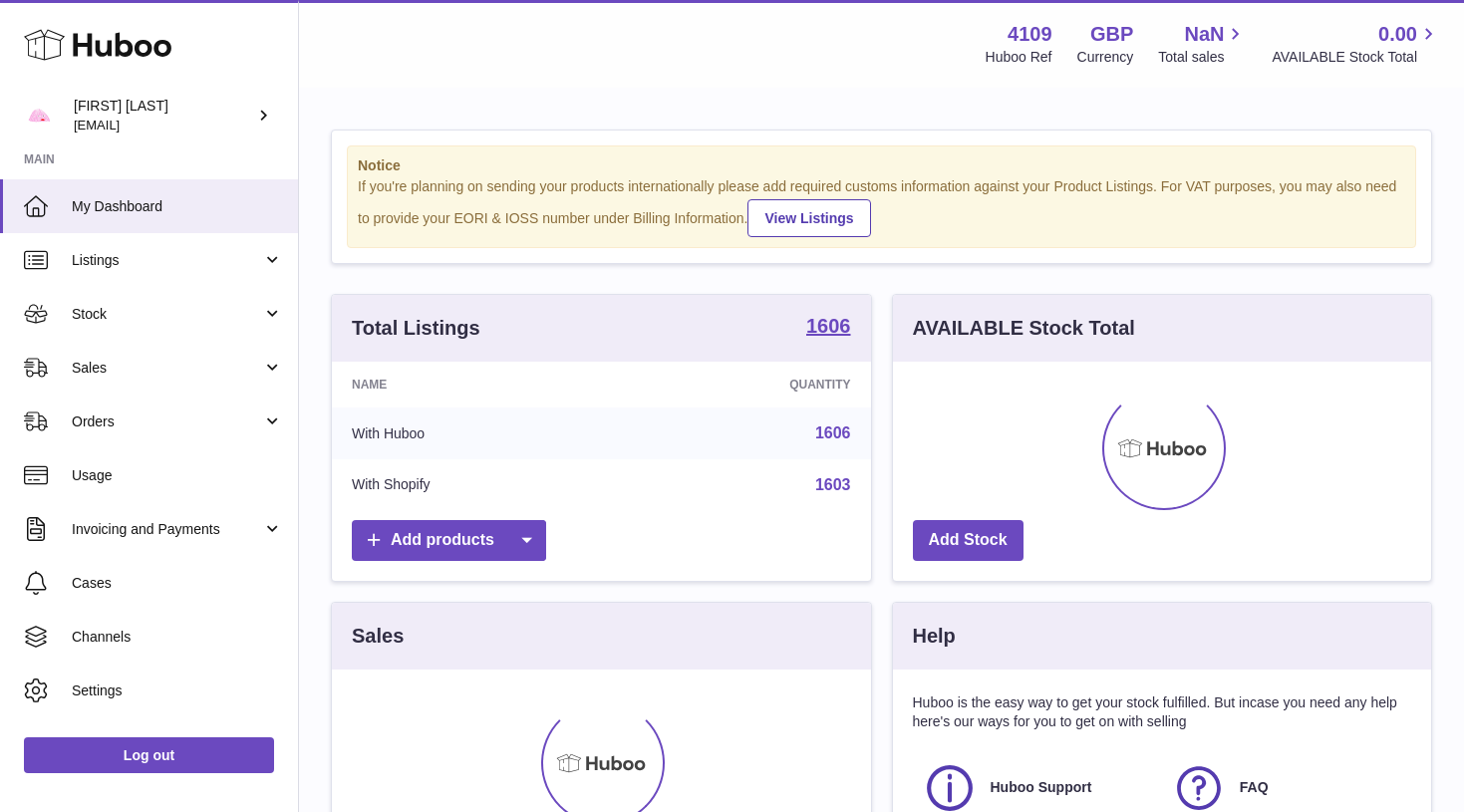 scroll, scrollTop: 0, scrollLeft: 0, axis: both 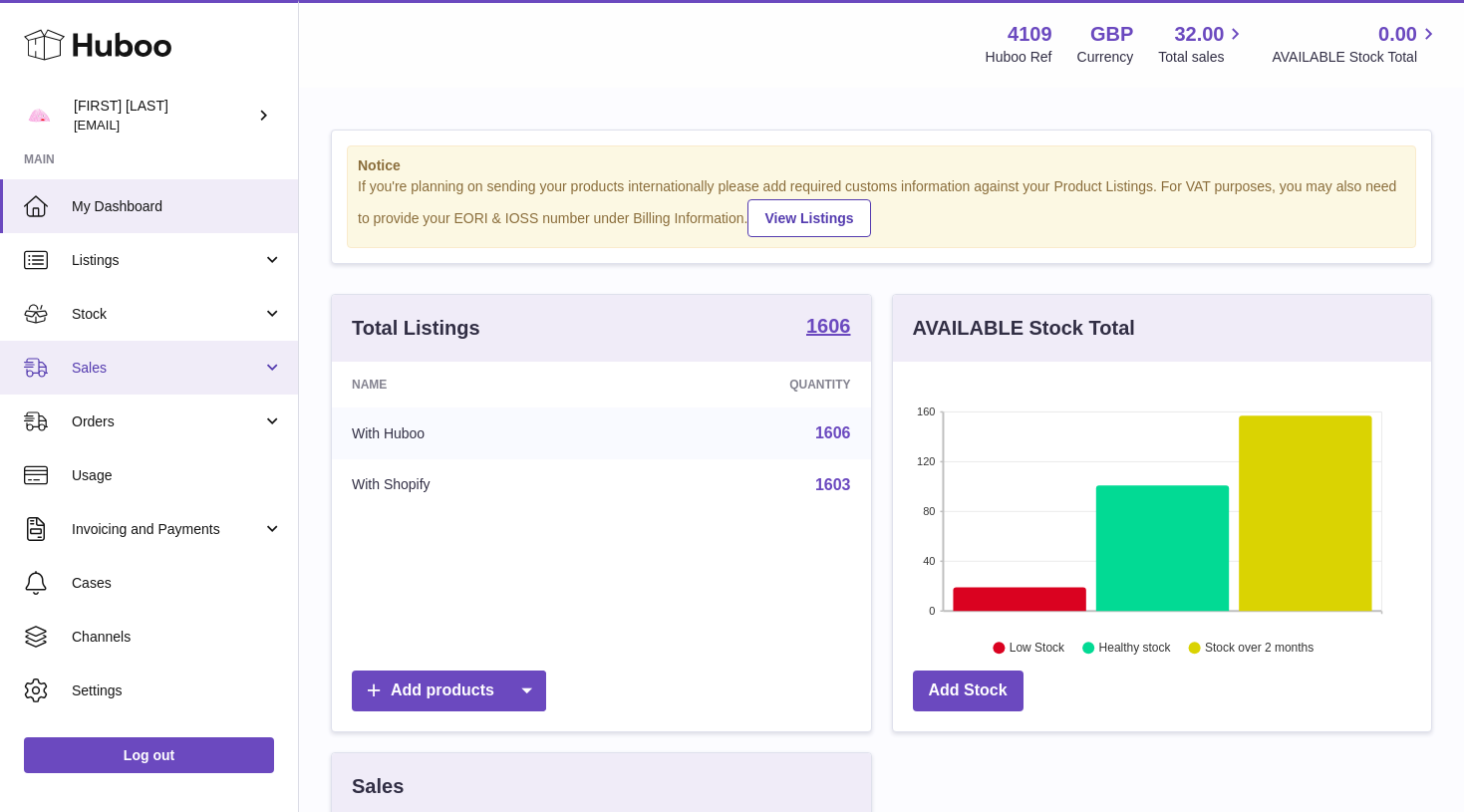 click on "Sales" at bounding box center [148, 368] 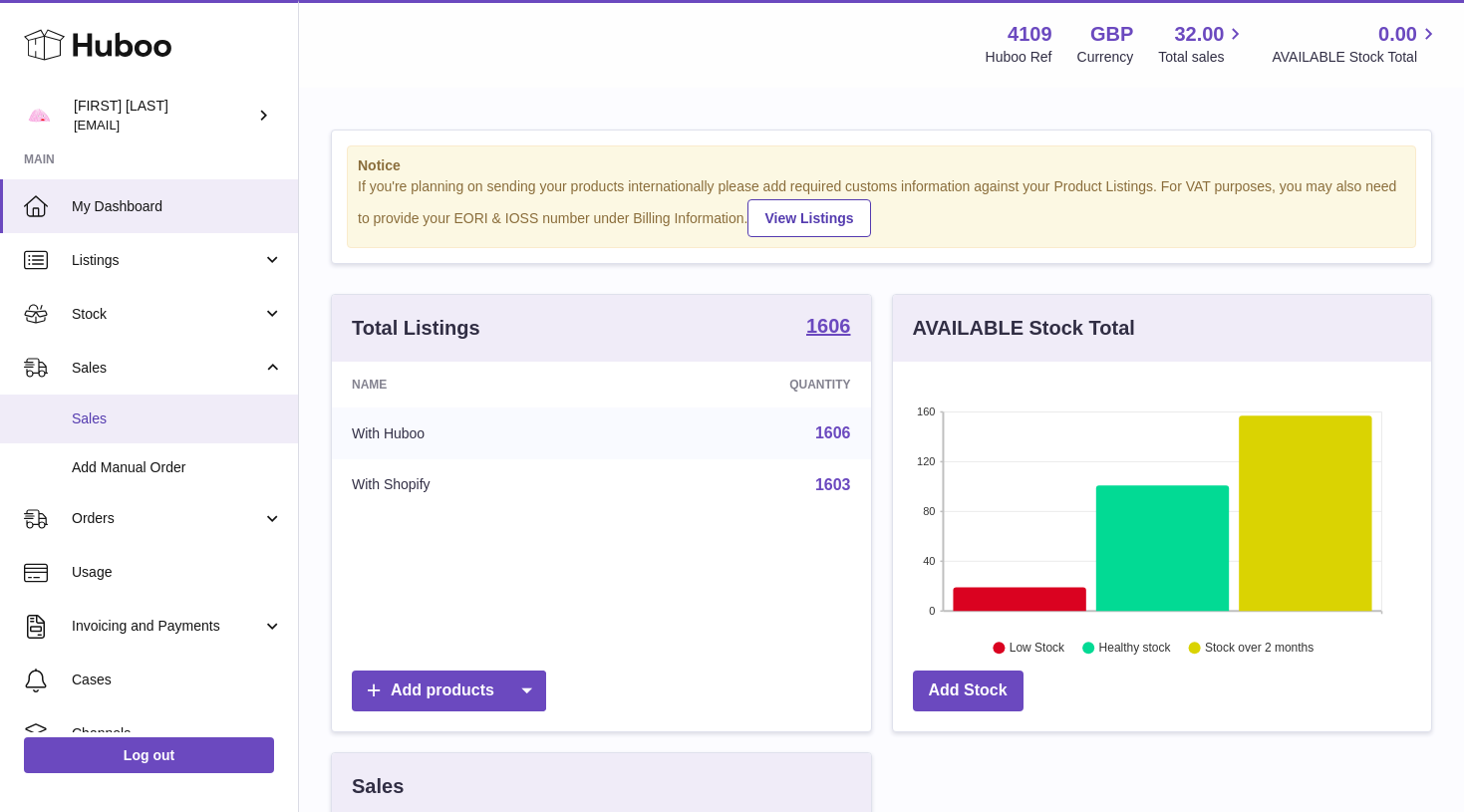 click on "Sales" at bounding box center (148, 418) 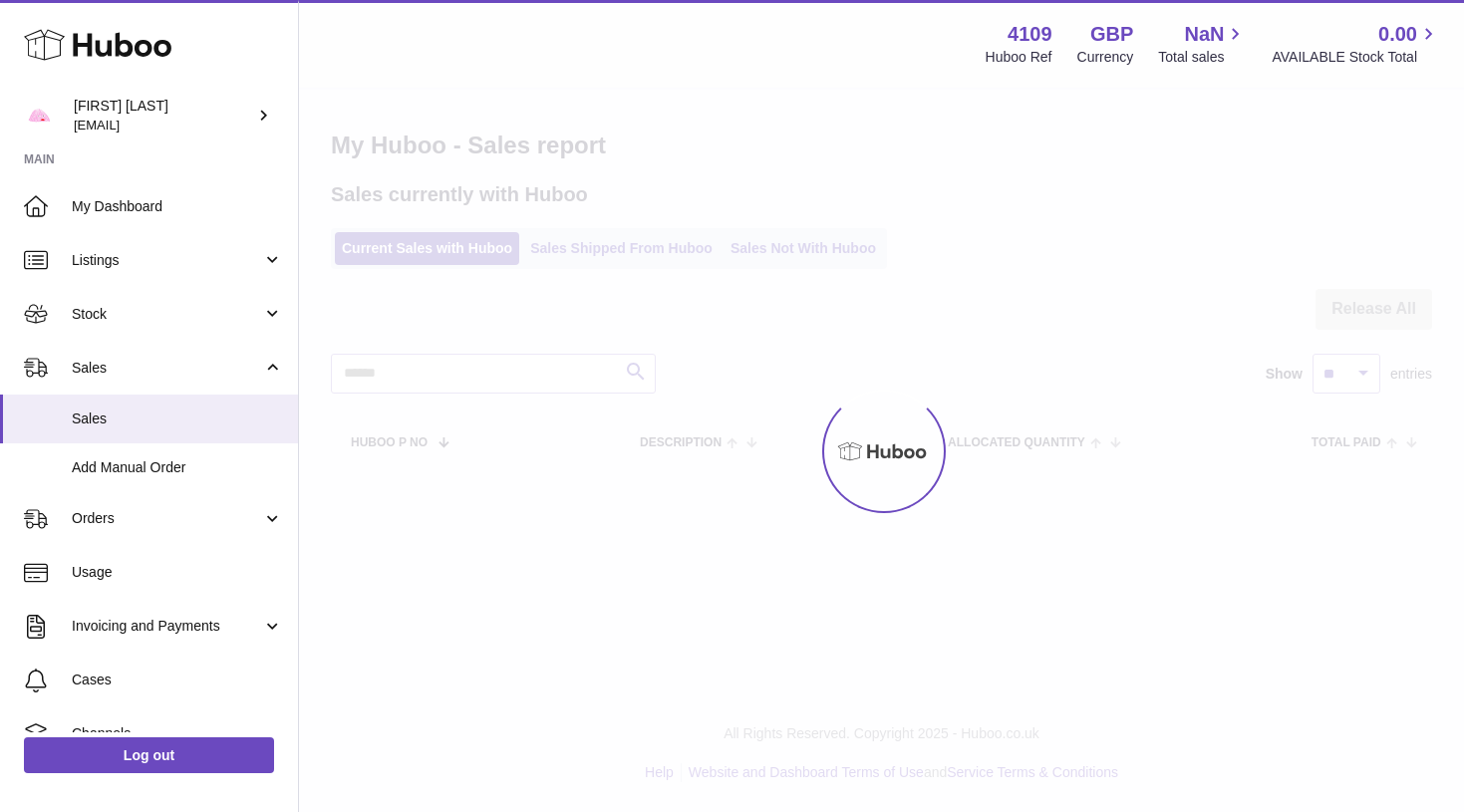 scroll, scrollTop: 0, scrollLeft: 0, axis: both 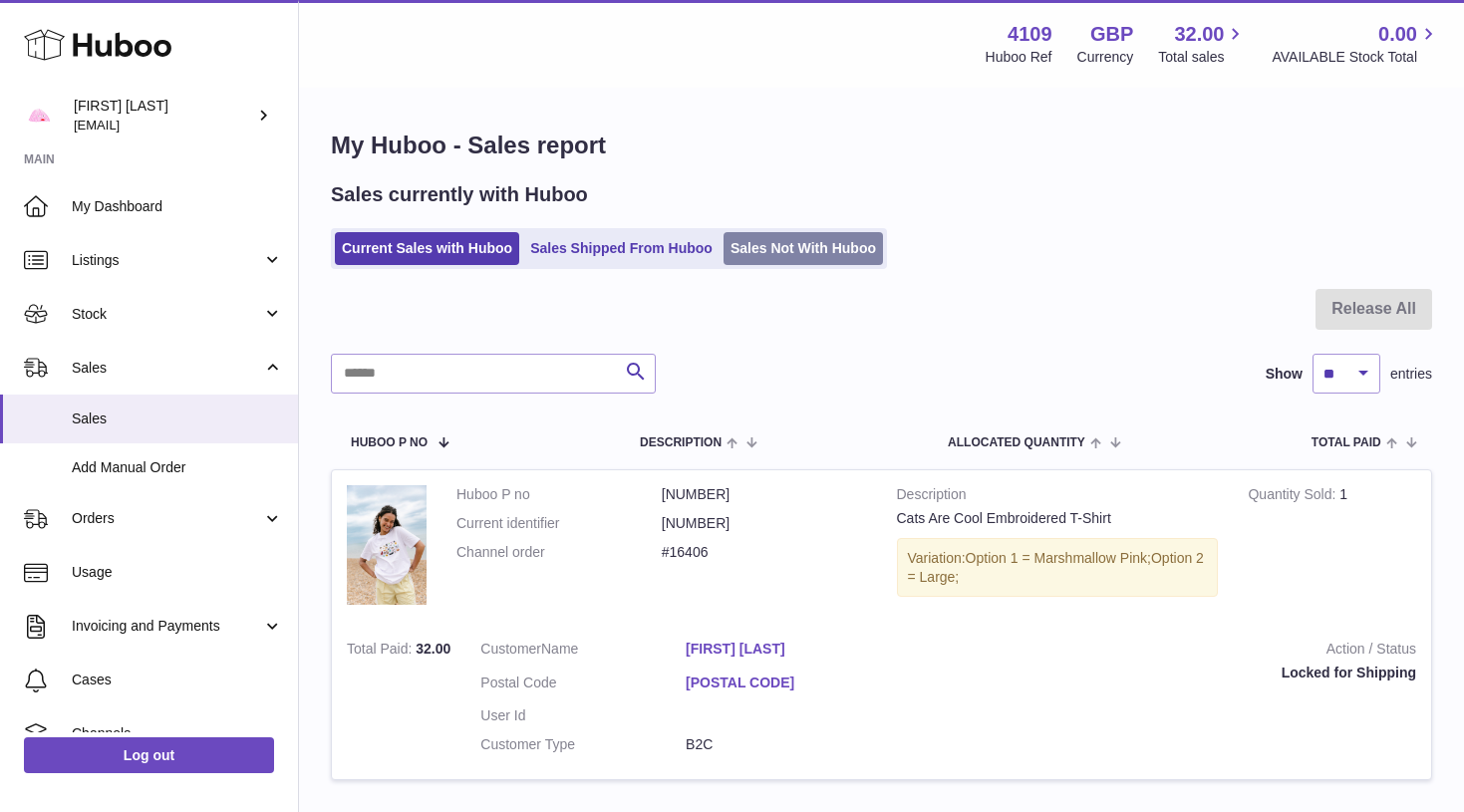 click on "Sales Not With Huboo" at bounding box center [803, 248] 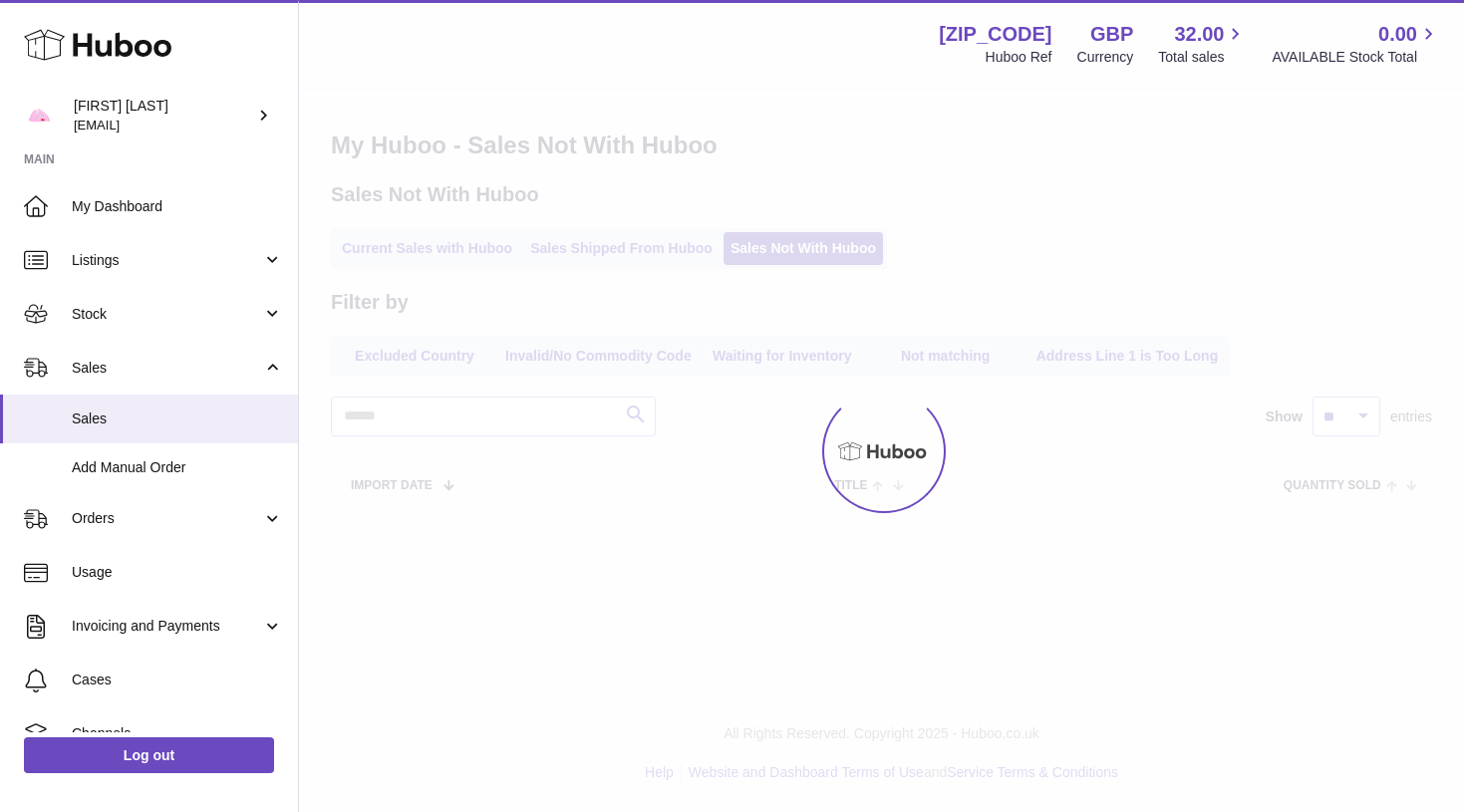 scroll, scrollTop: 0, scrollLeft: 0, axis: both 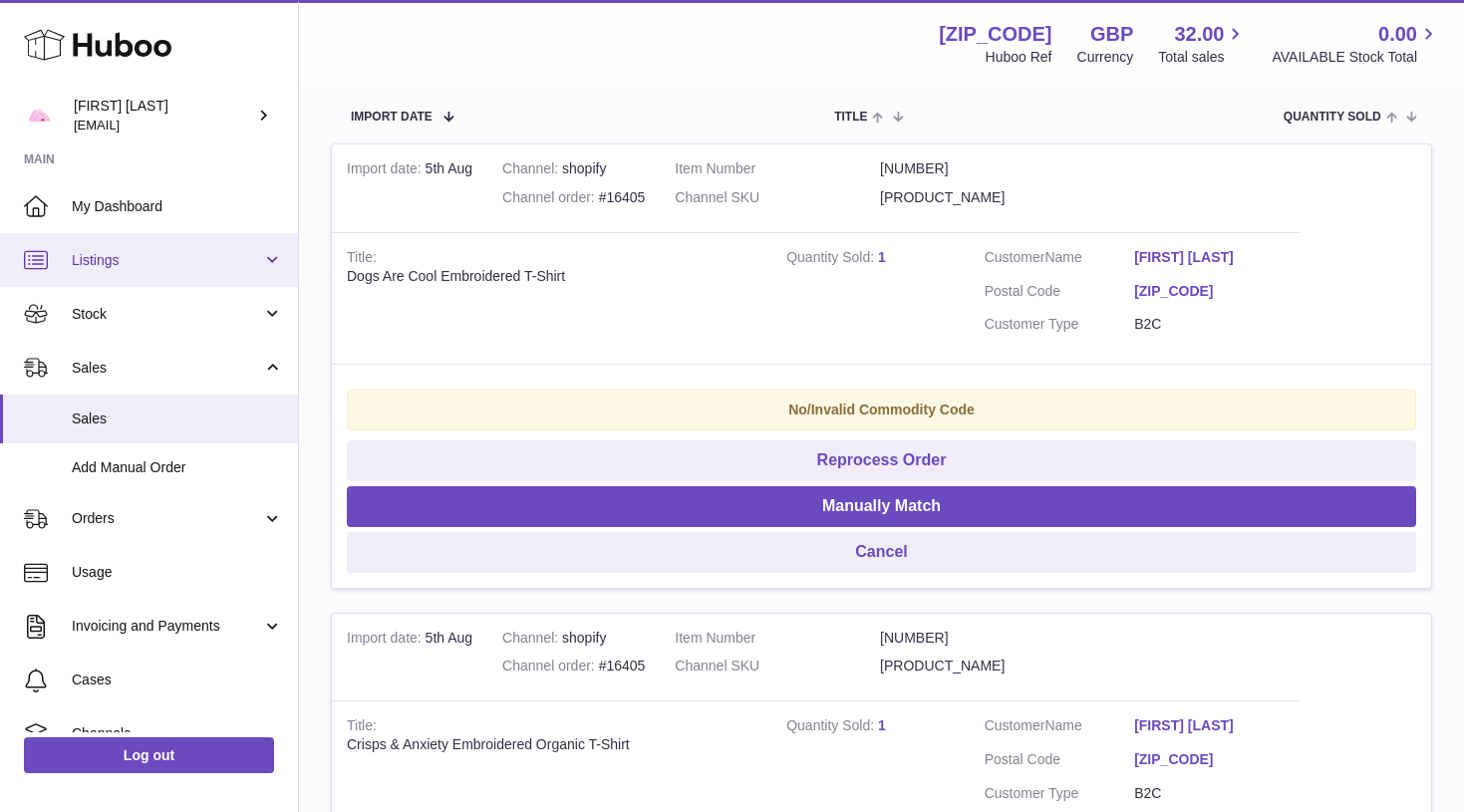 click on "Listings" at bounding box center [166, 260] 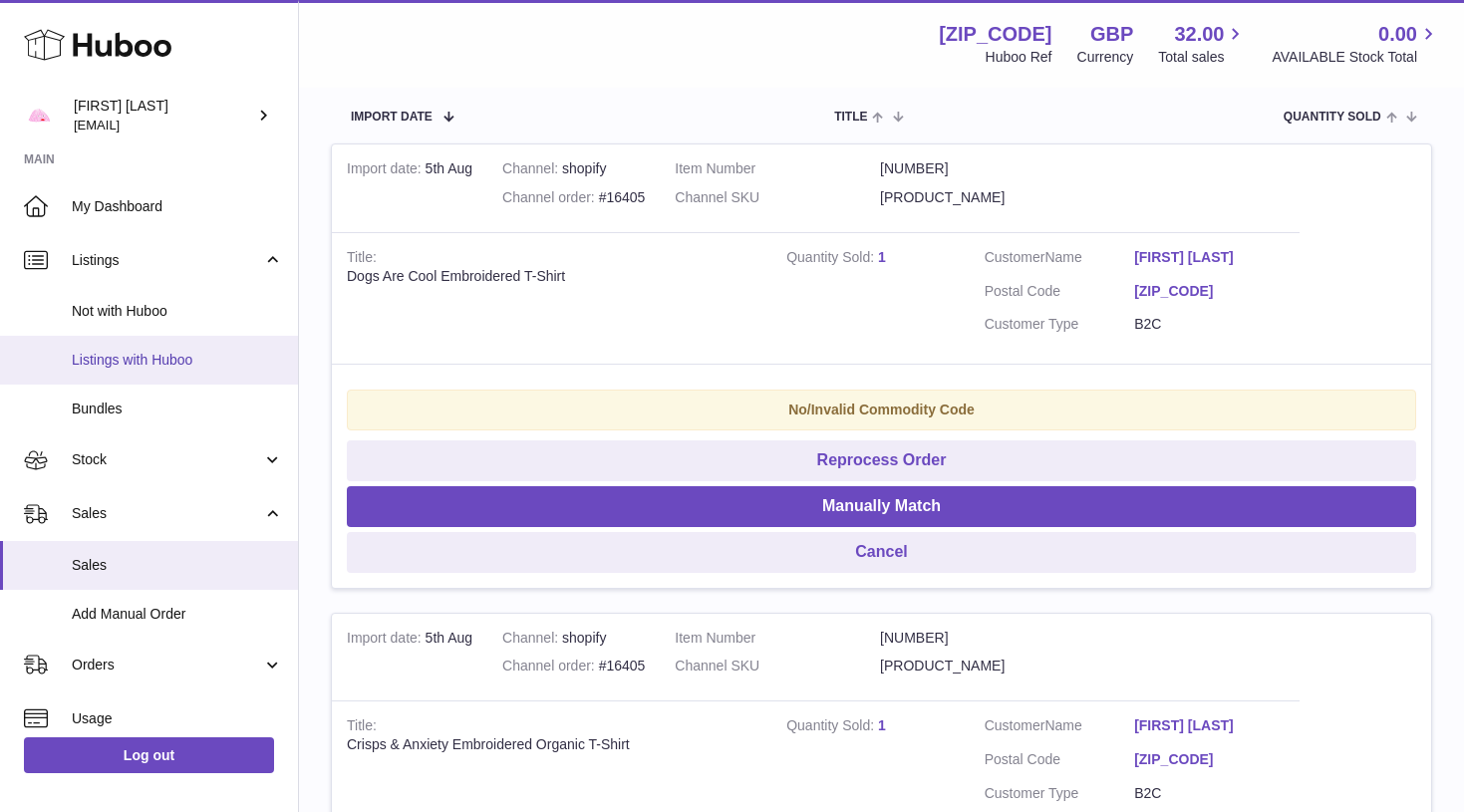 click on "Listings with Huboo" at bounding box center [177, 360] 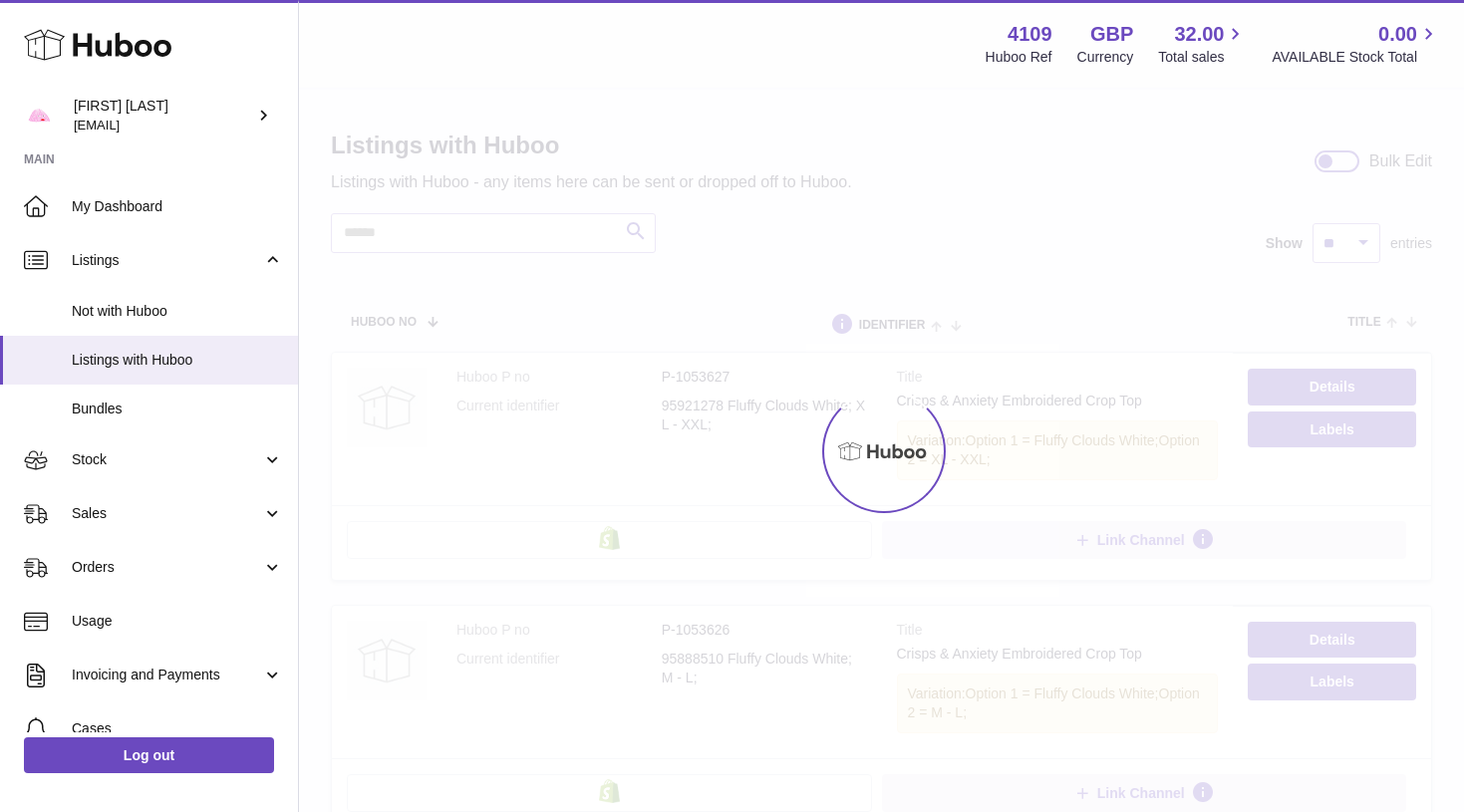 scroll, scrollTop: 0, scrollLeft: 0, axis: both 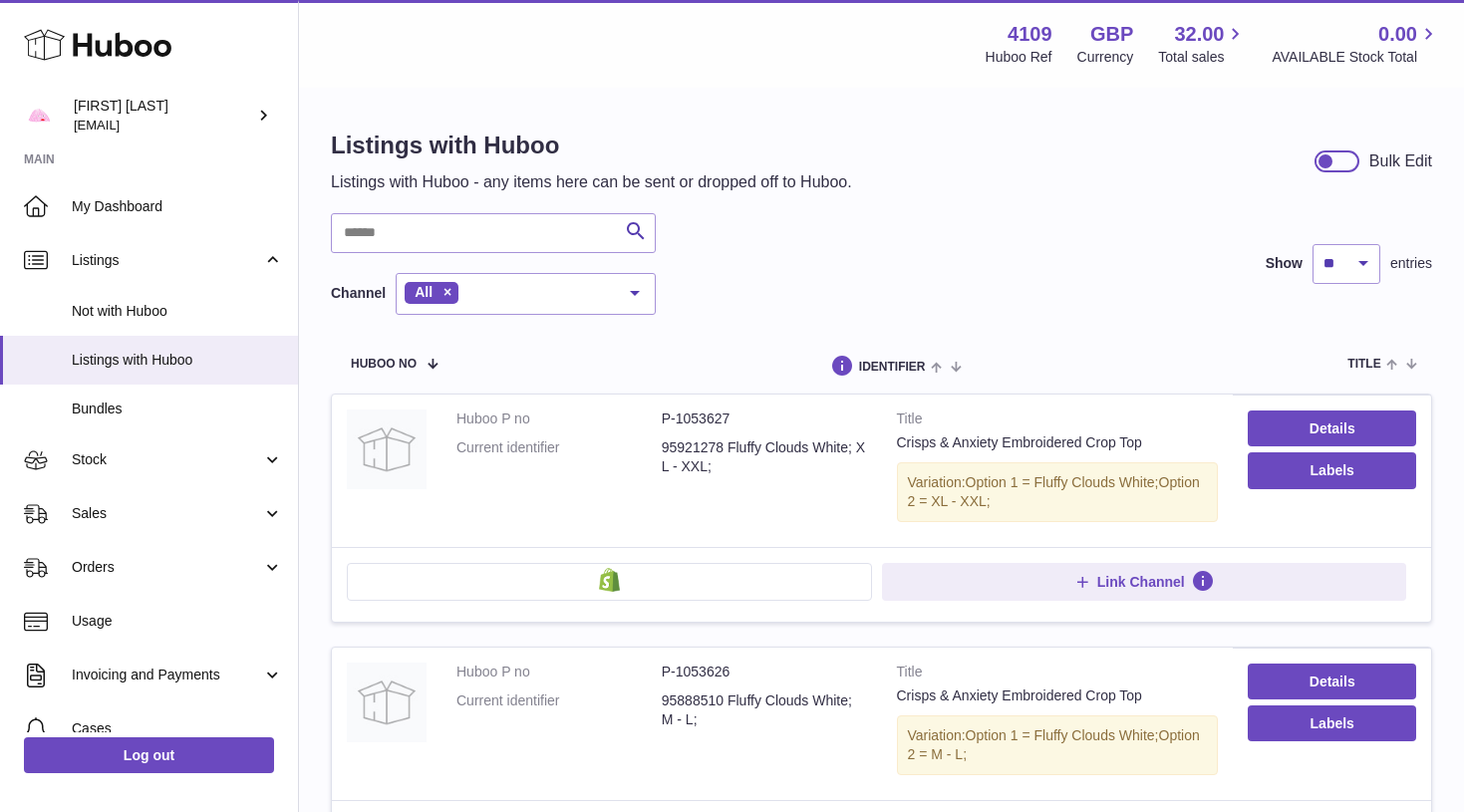 click on "Search
Channel
All                   All   eBay   Amazon   Shopify   Woocommerce   Etsy     No elements found. Consider changing the search query.   List is empty." at bounding box center (493, 264) 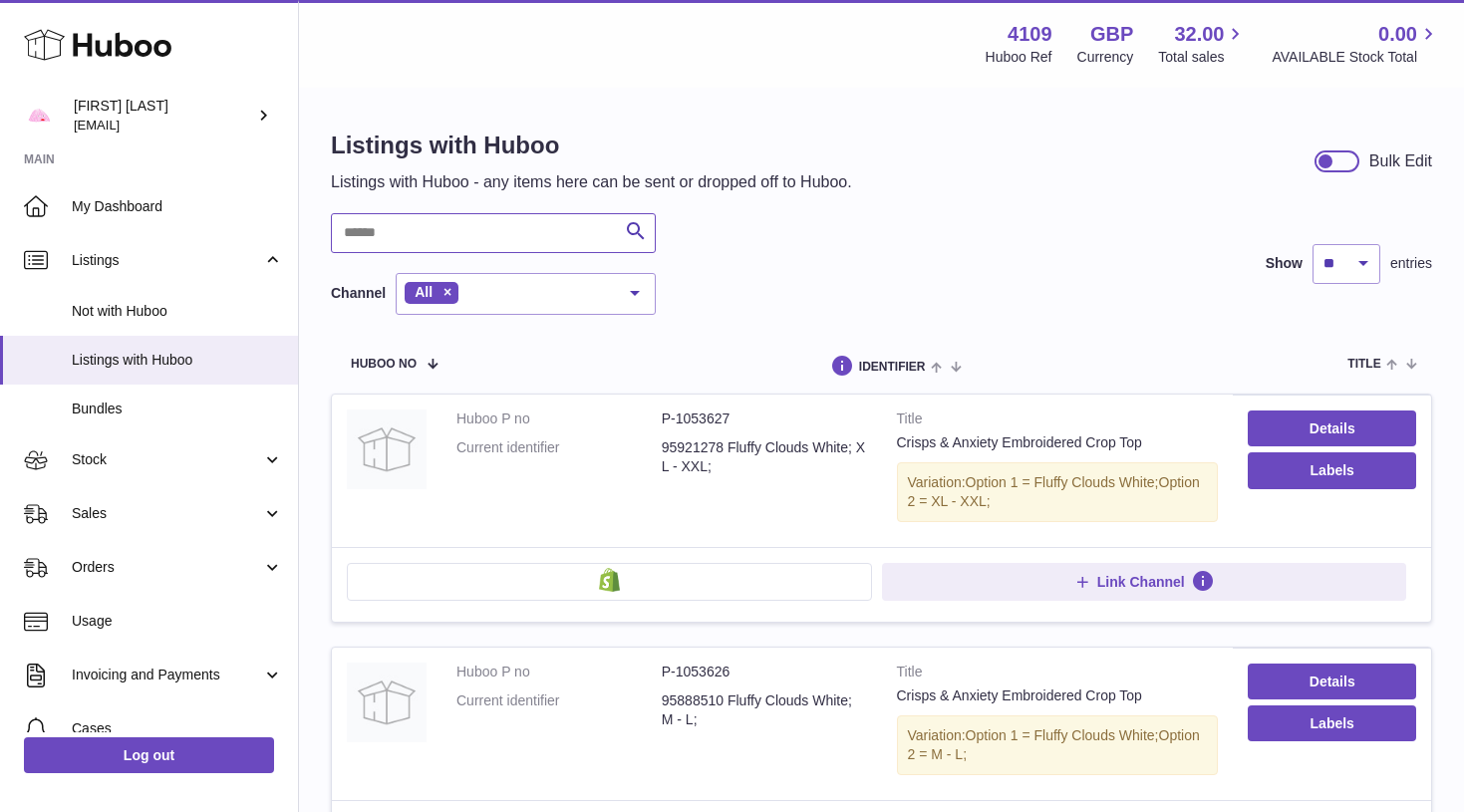 click at bounding box center (493, 233) 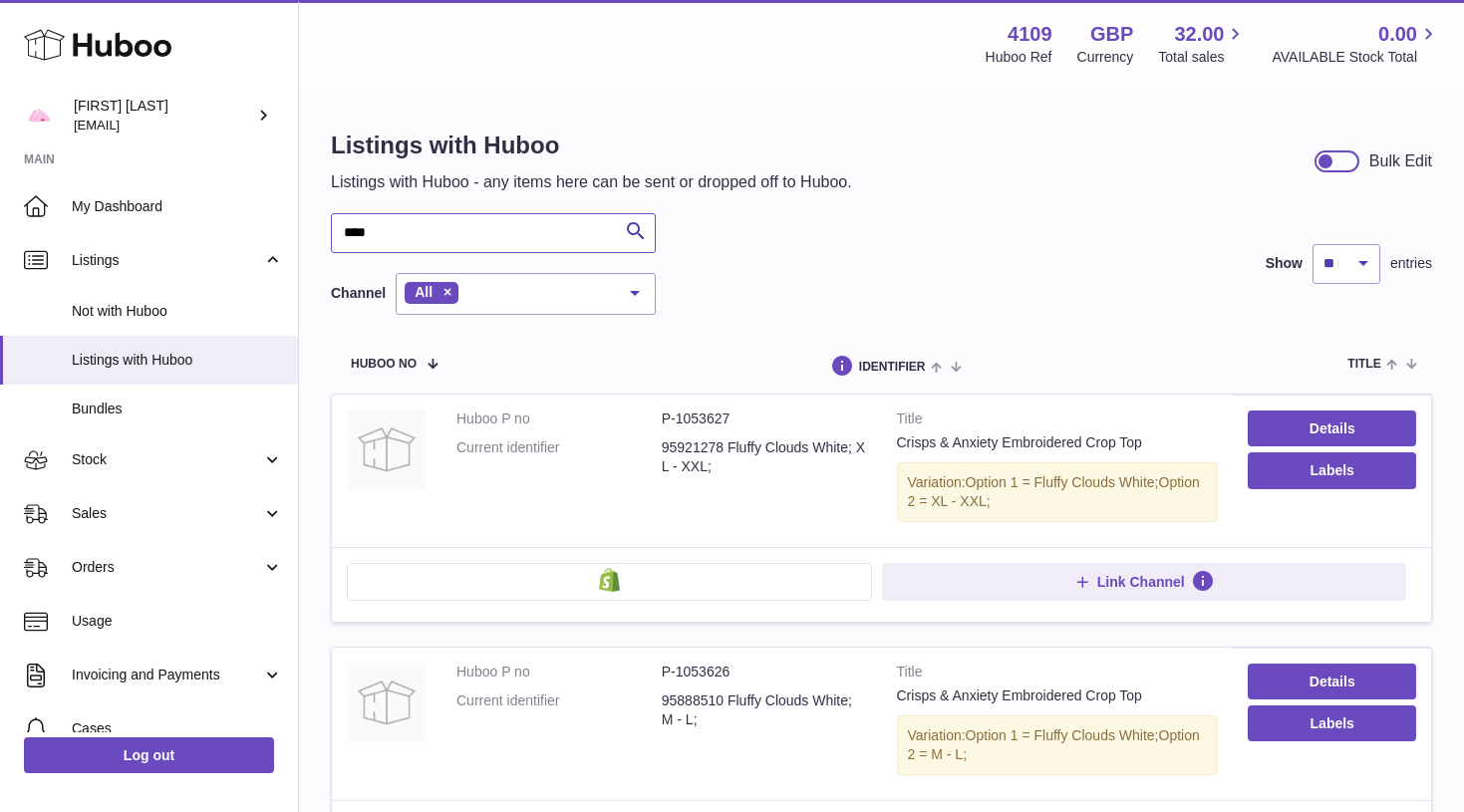type on "****" 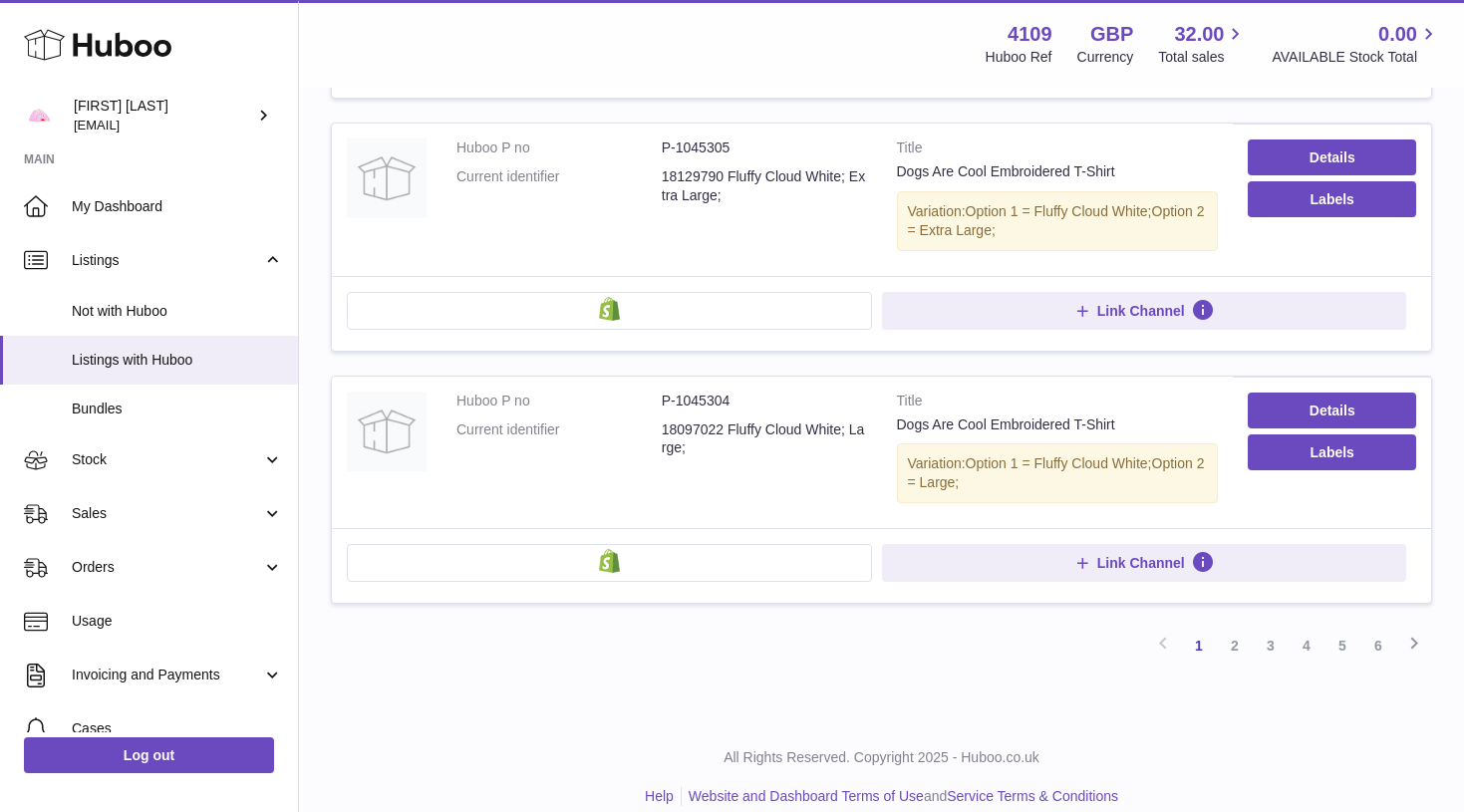 scroll, scrollTop: 2306, scrollLeft: 0, axis: vertical 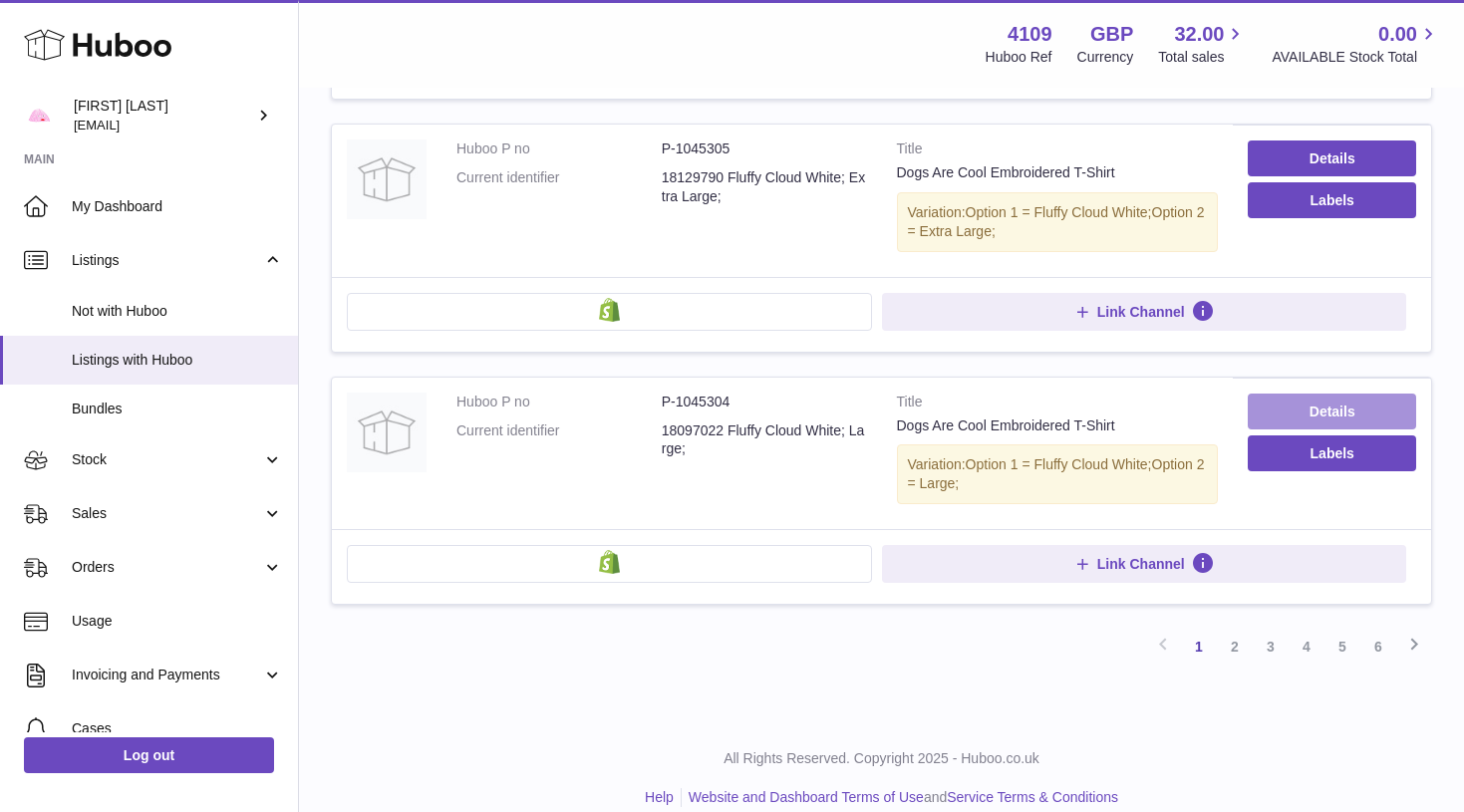 click on "Details" at bounding box center [1331, 411] 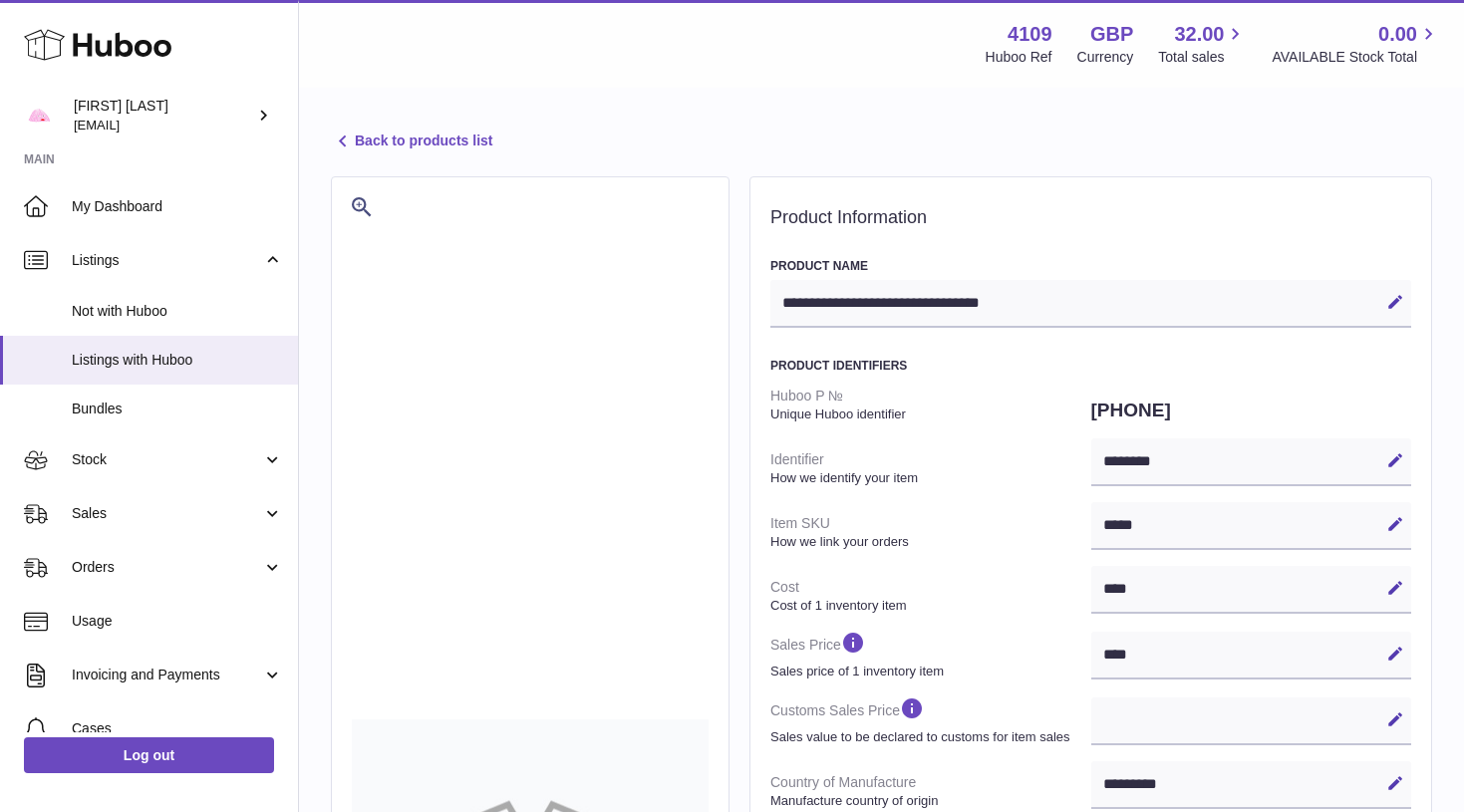 select on "***" 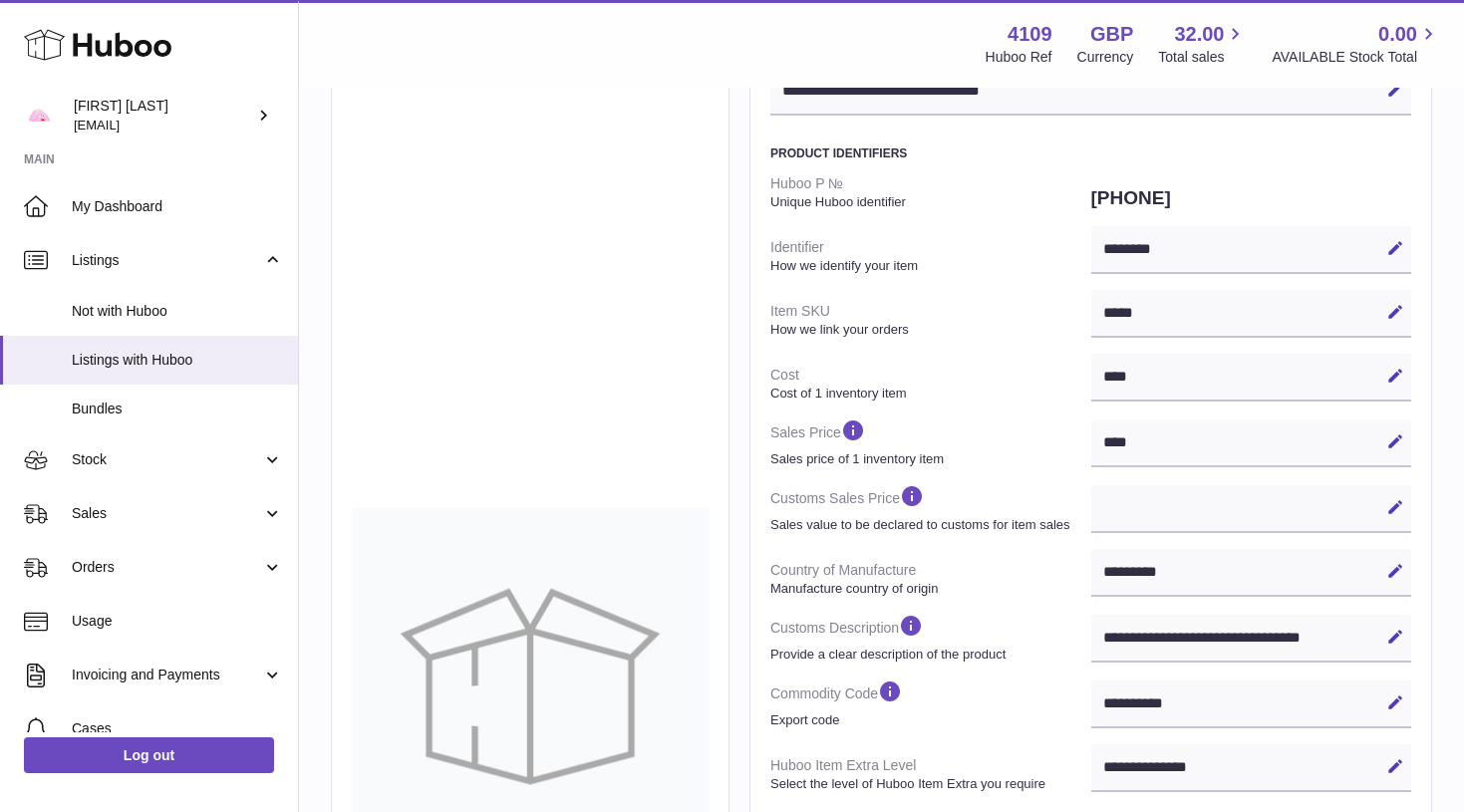 scroll, scrollTop: 0, scrollLeft: 0, axis: both 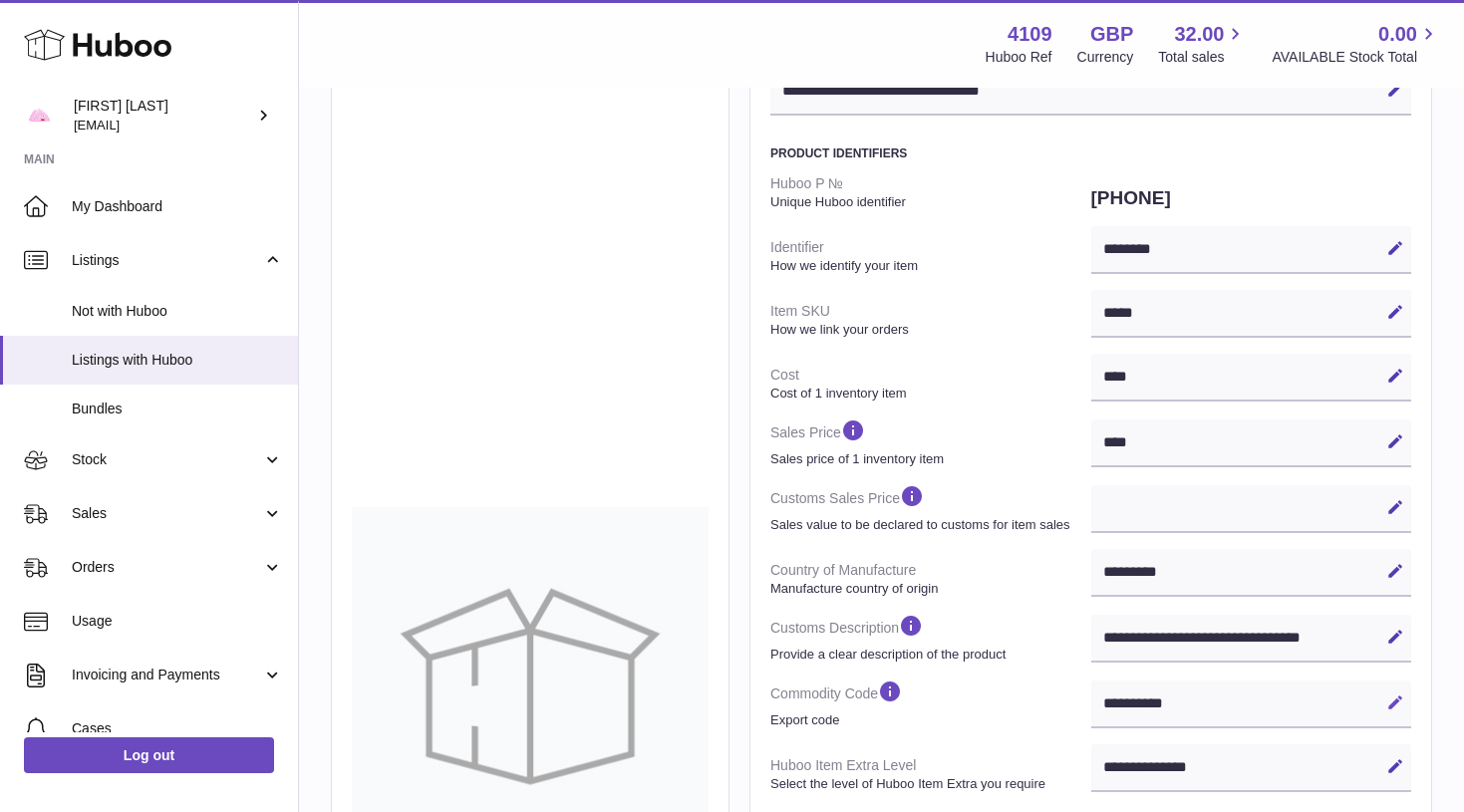 click at bounding box center [1395, 702] 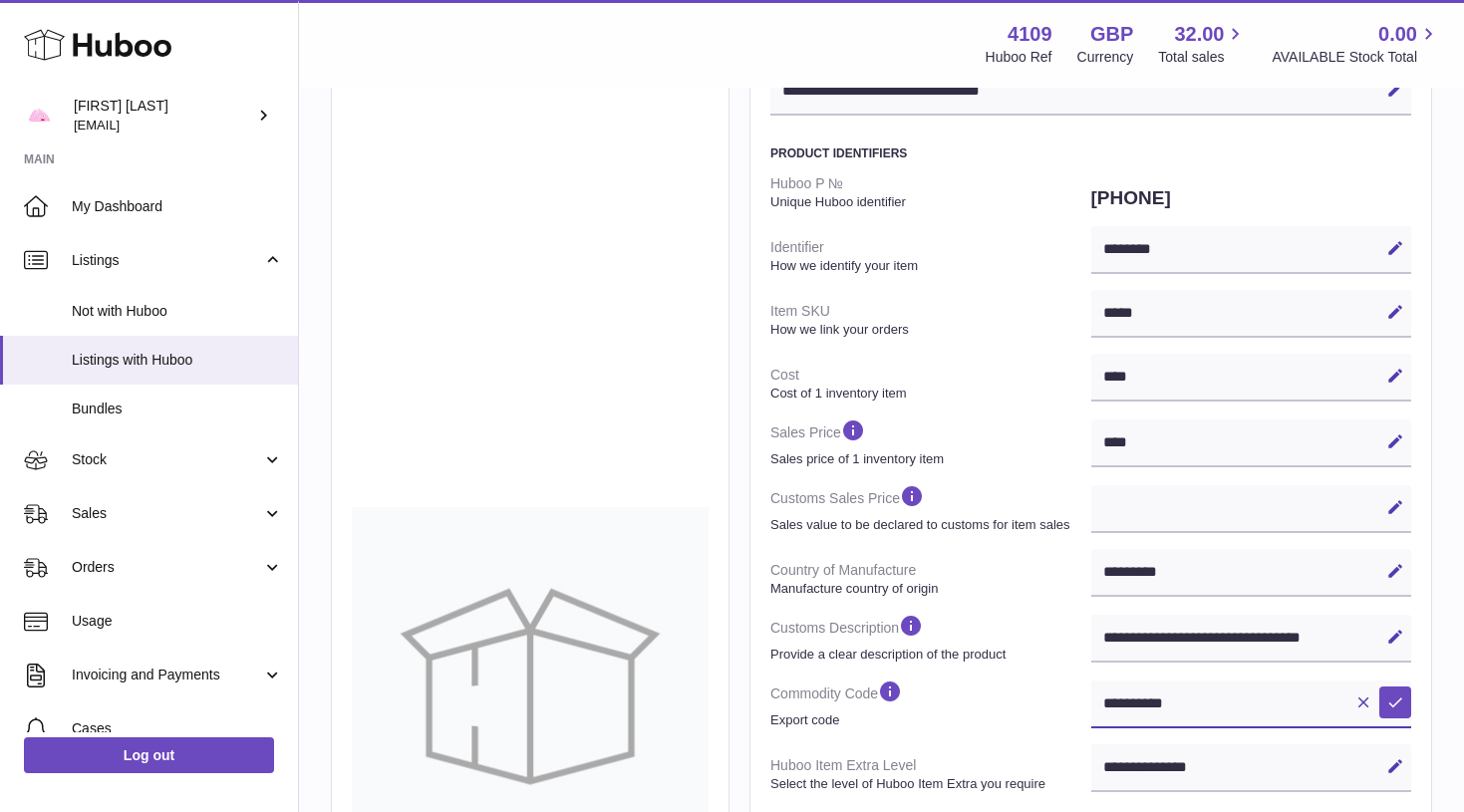 click on "**********" at bounding box center [1252, 704] 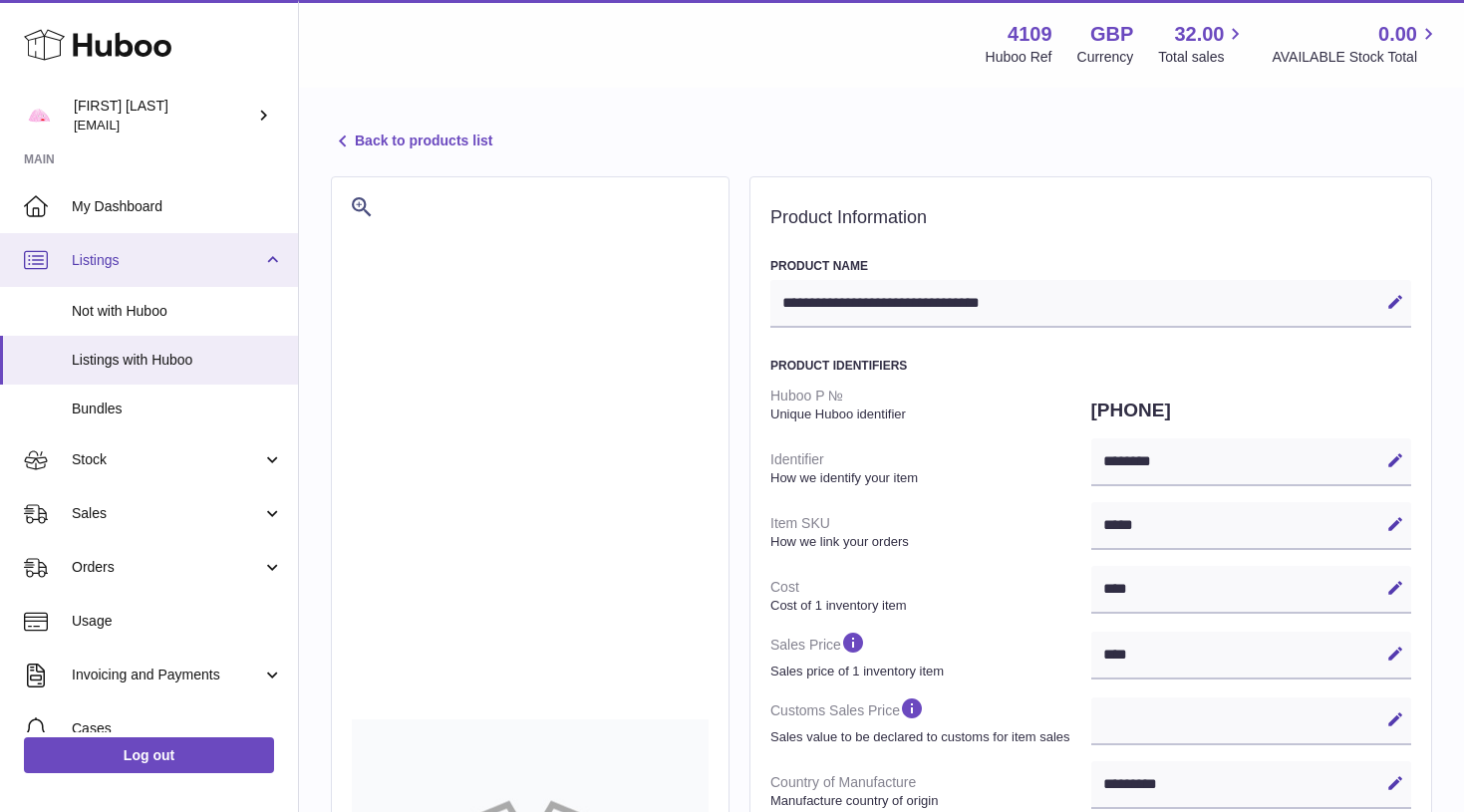 scroll, scrollTop: 0, scrollLeft: 0, axis: both 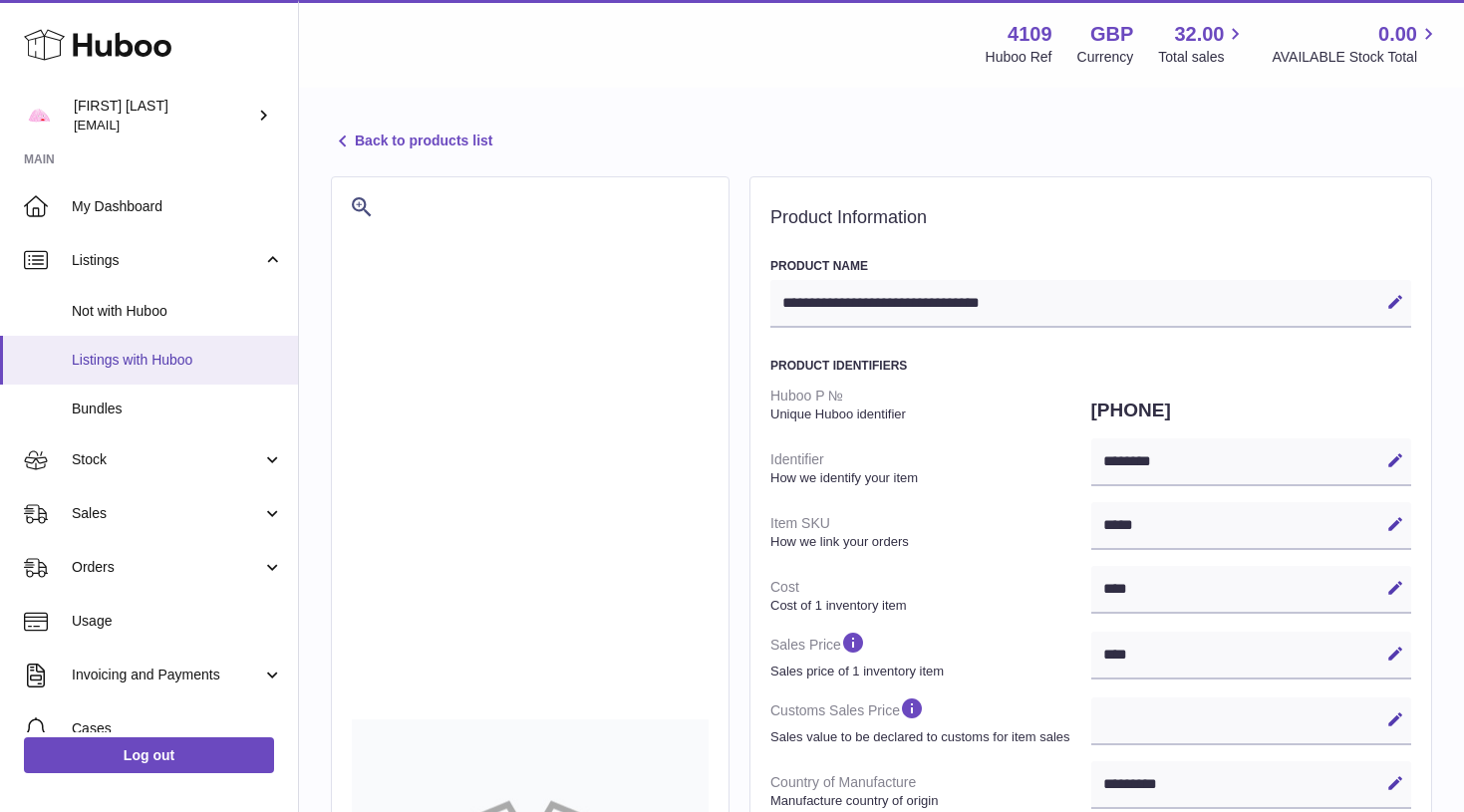 click on "Listings with Huboo" at bounding box center (177, 360) 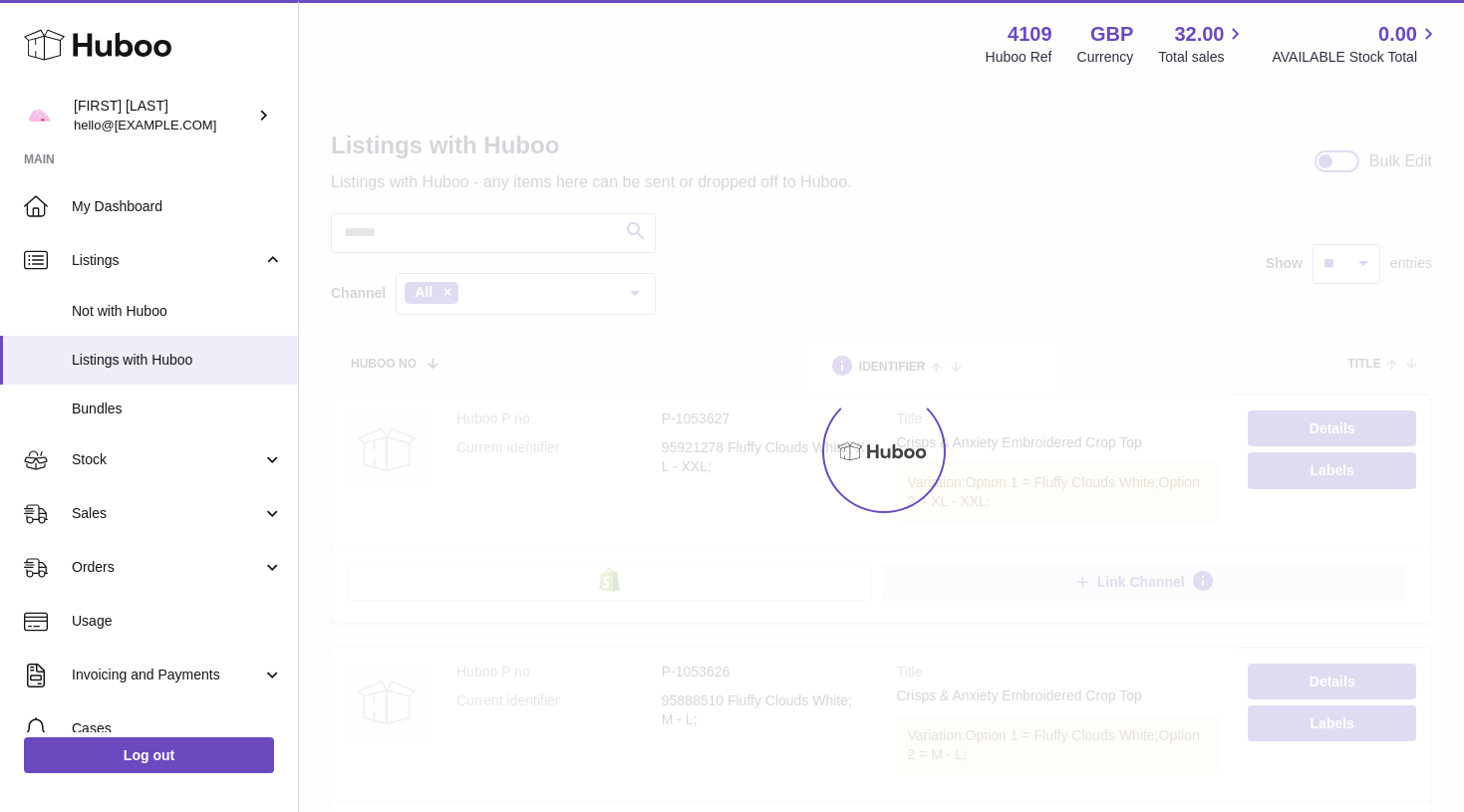 scroll, scrollTop: 0, scrollLeft: 0, axis: both 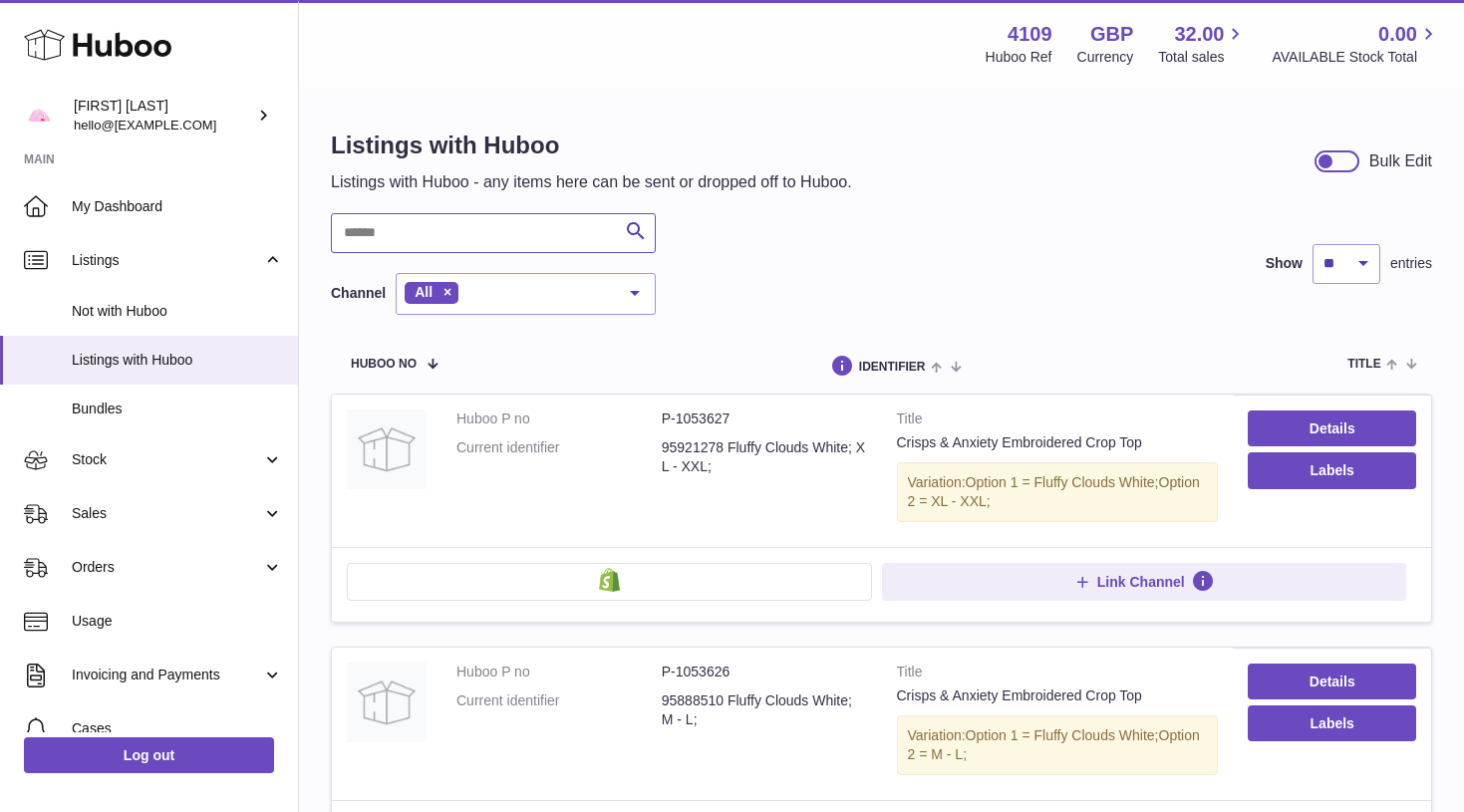 click at bounding box center [493, 233] 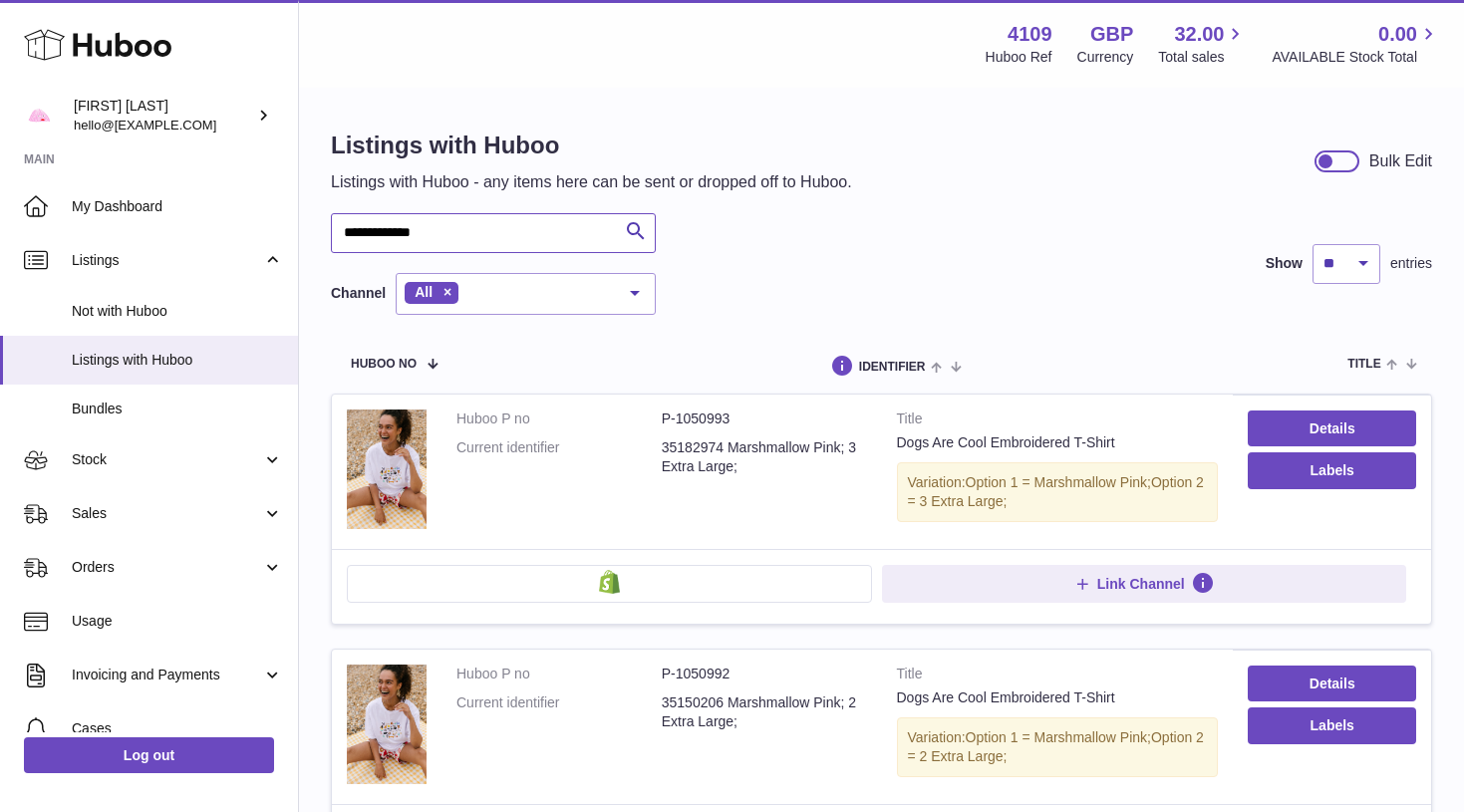 type on "**********" 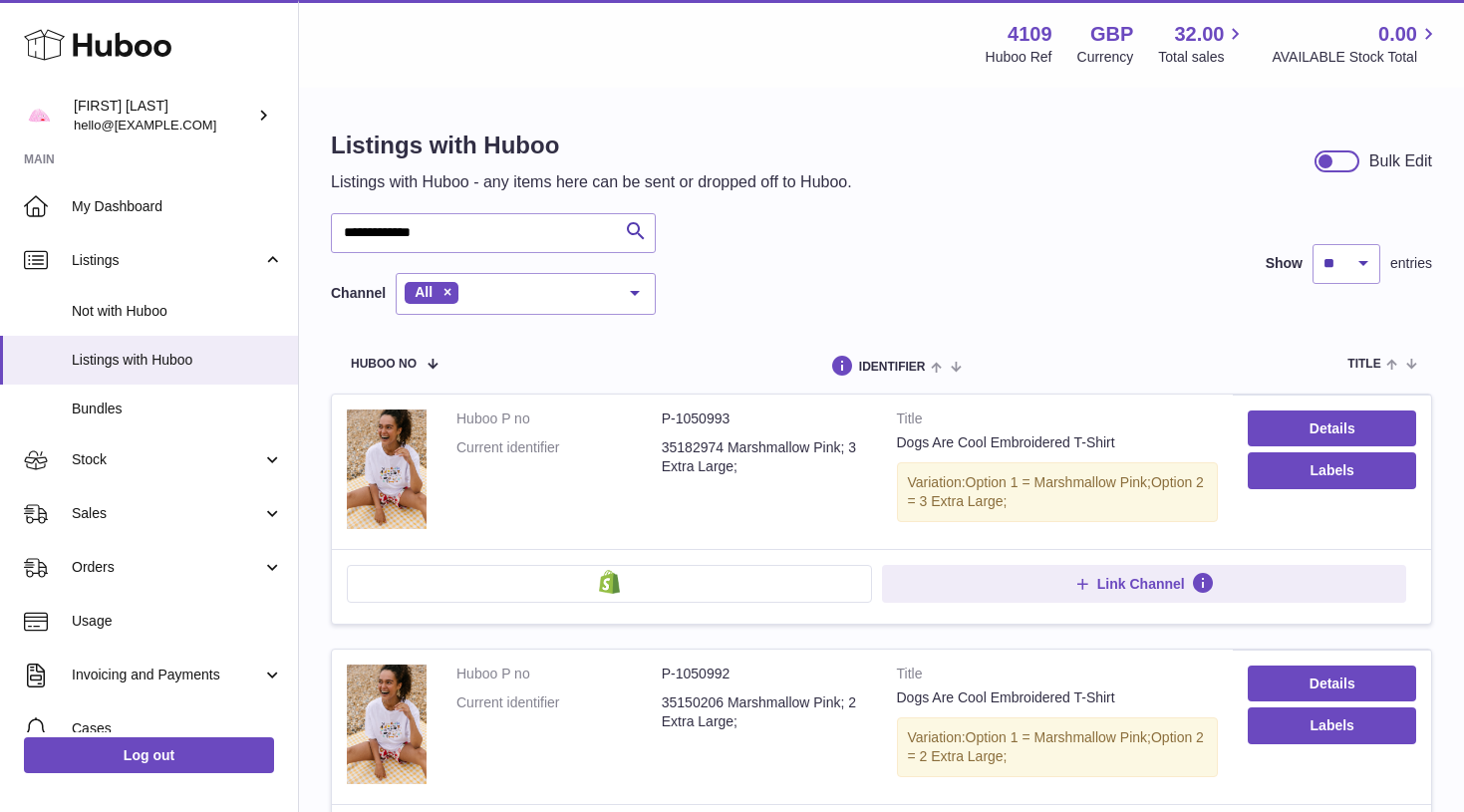 click at bounding box center [1325, 161] 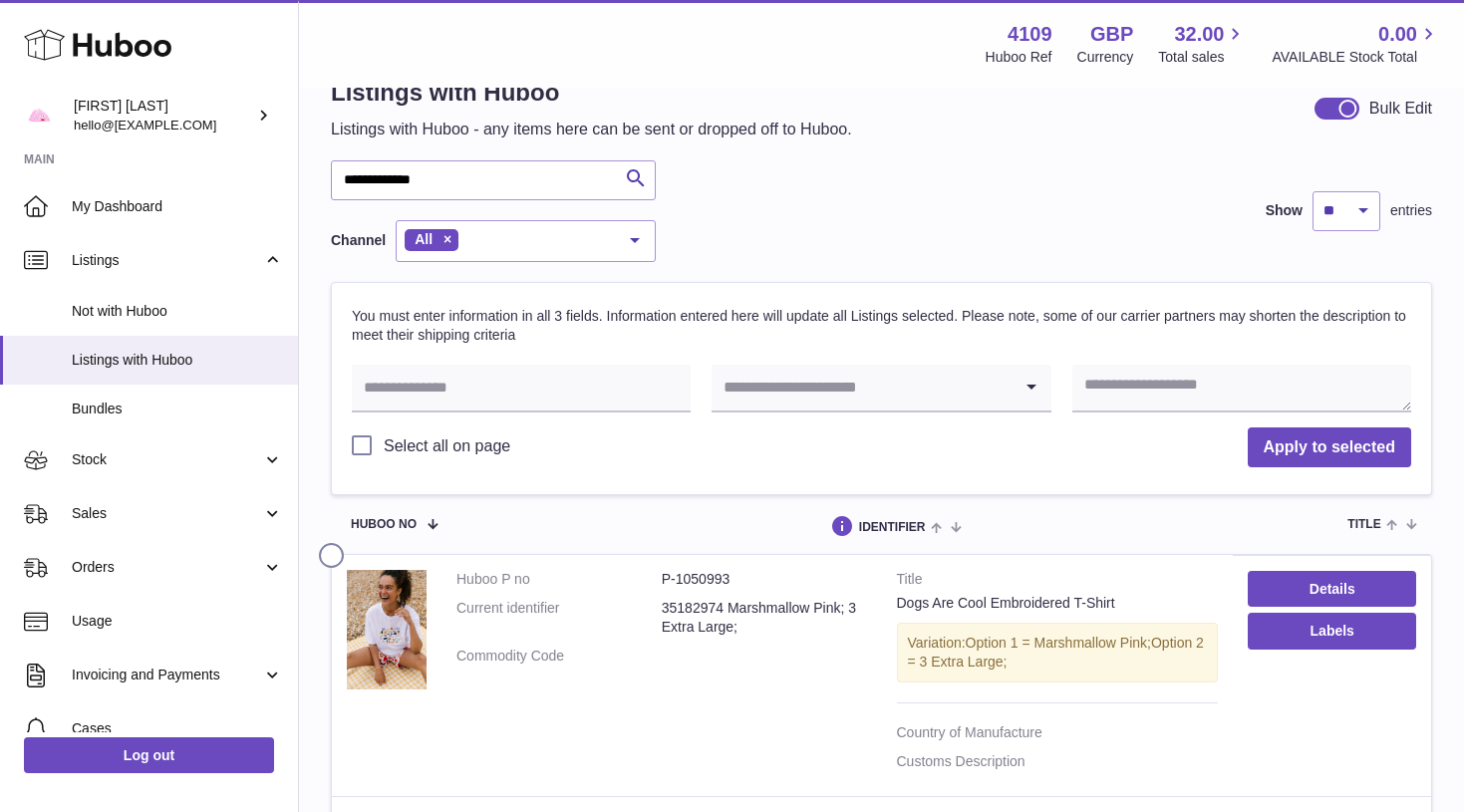 scroll, scrollTop: 84, scrollLeft: 0, axis: vertical 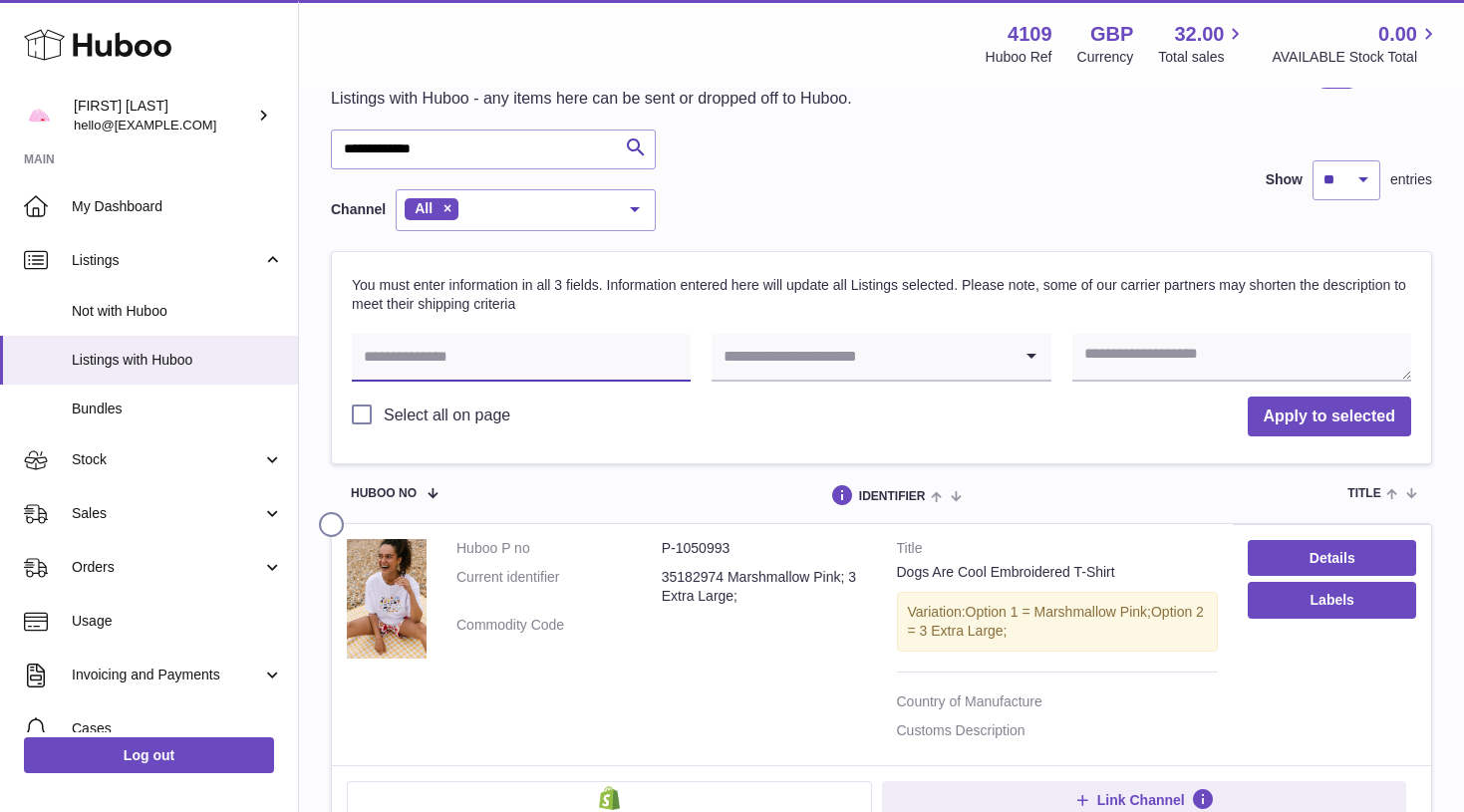 click at bounding box center [521, 358] 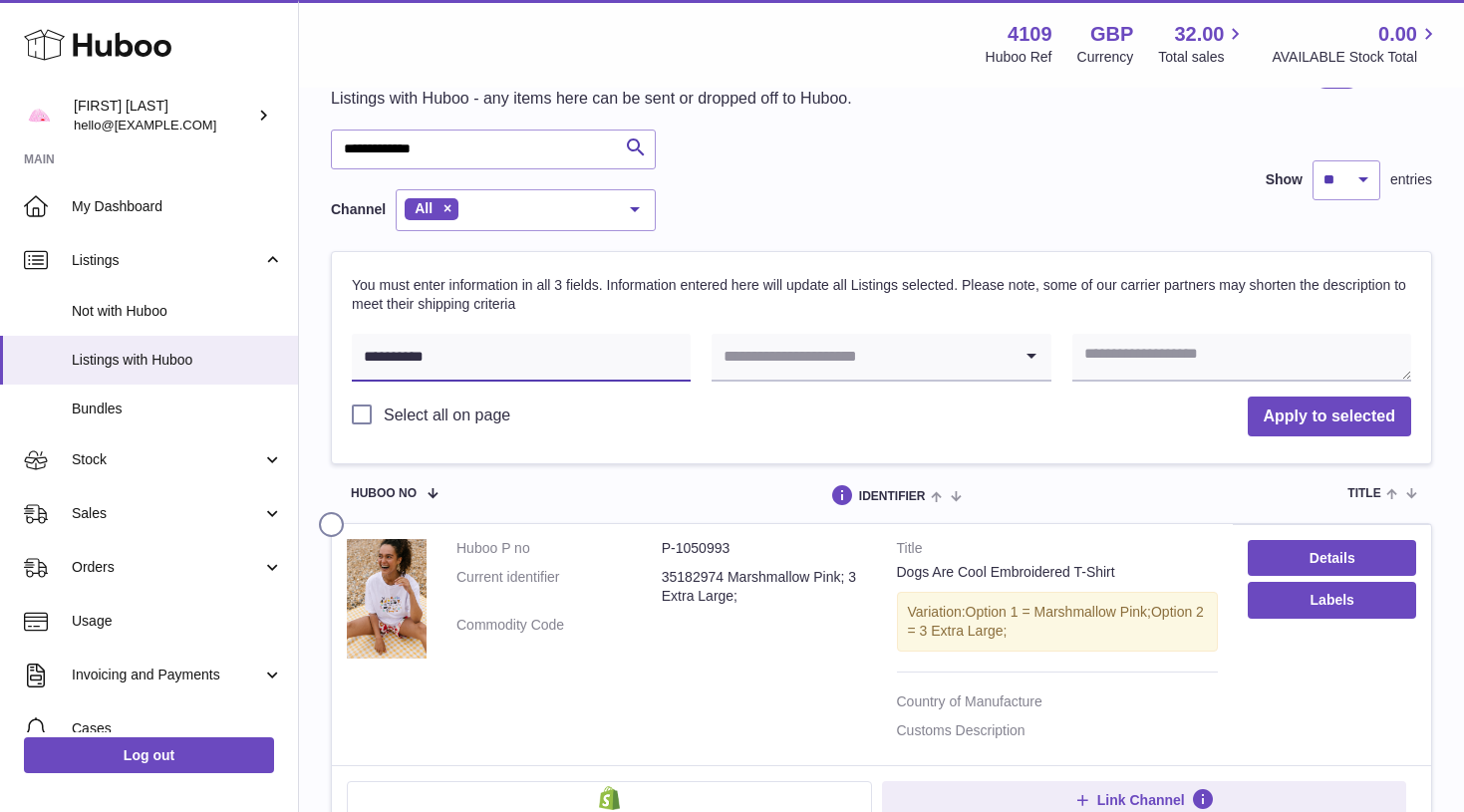 type on "**********" 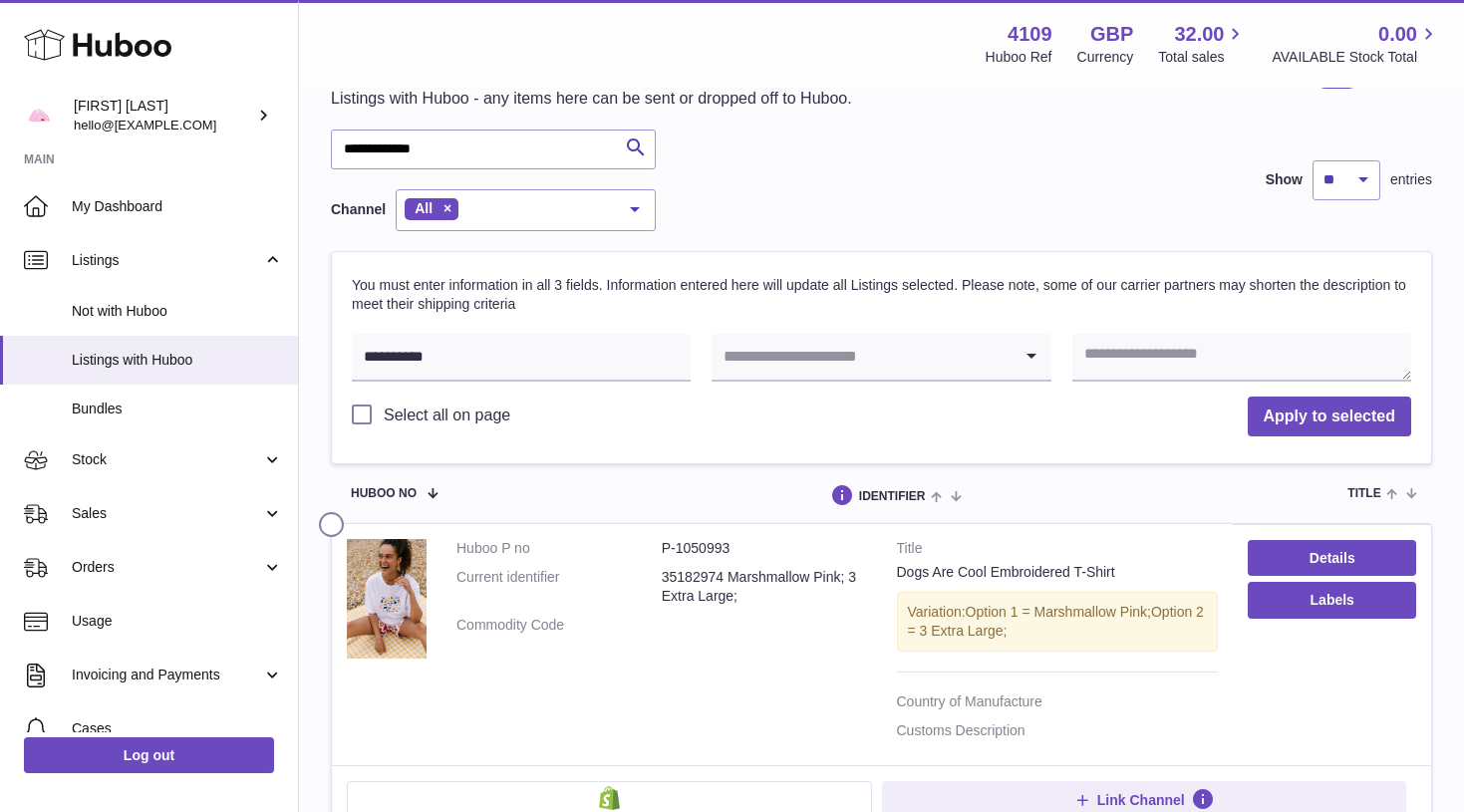 click at bounding box center [861, 357] 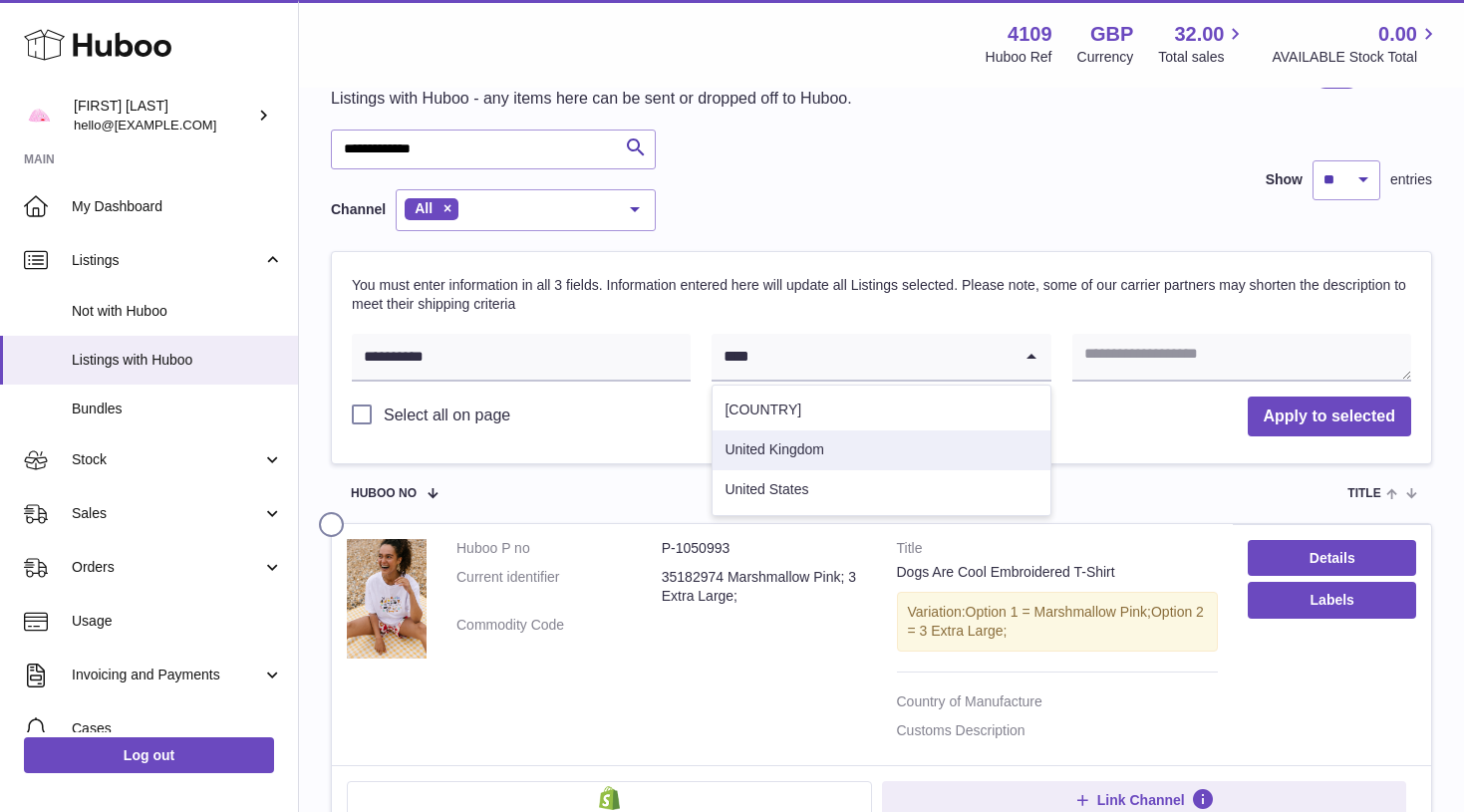 click on "United Kingdom" at bounding box center (881, 450) 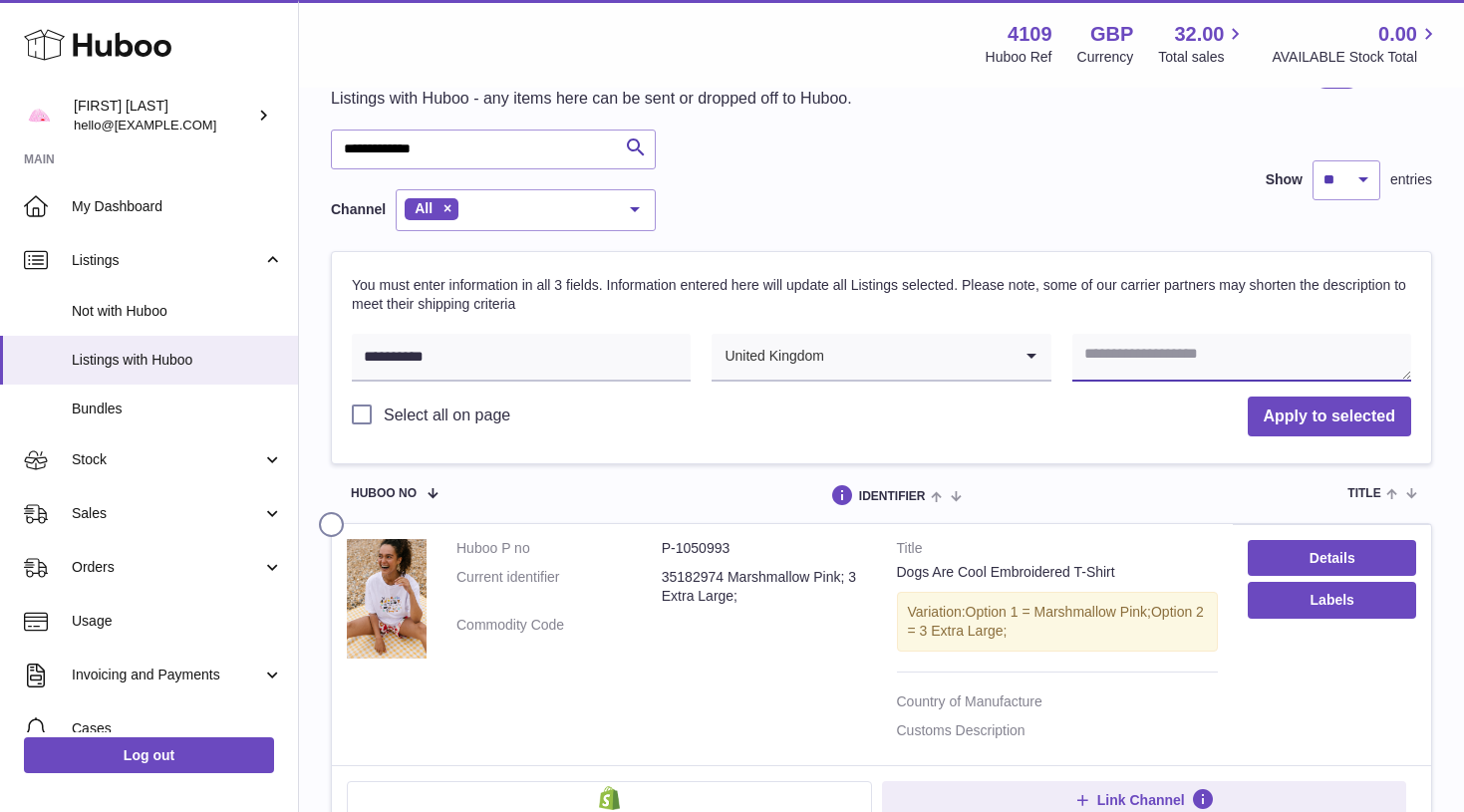 click at bounding box center (1242, 358) 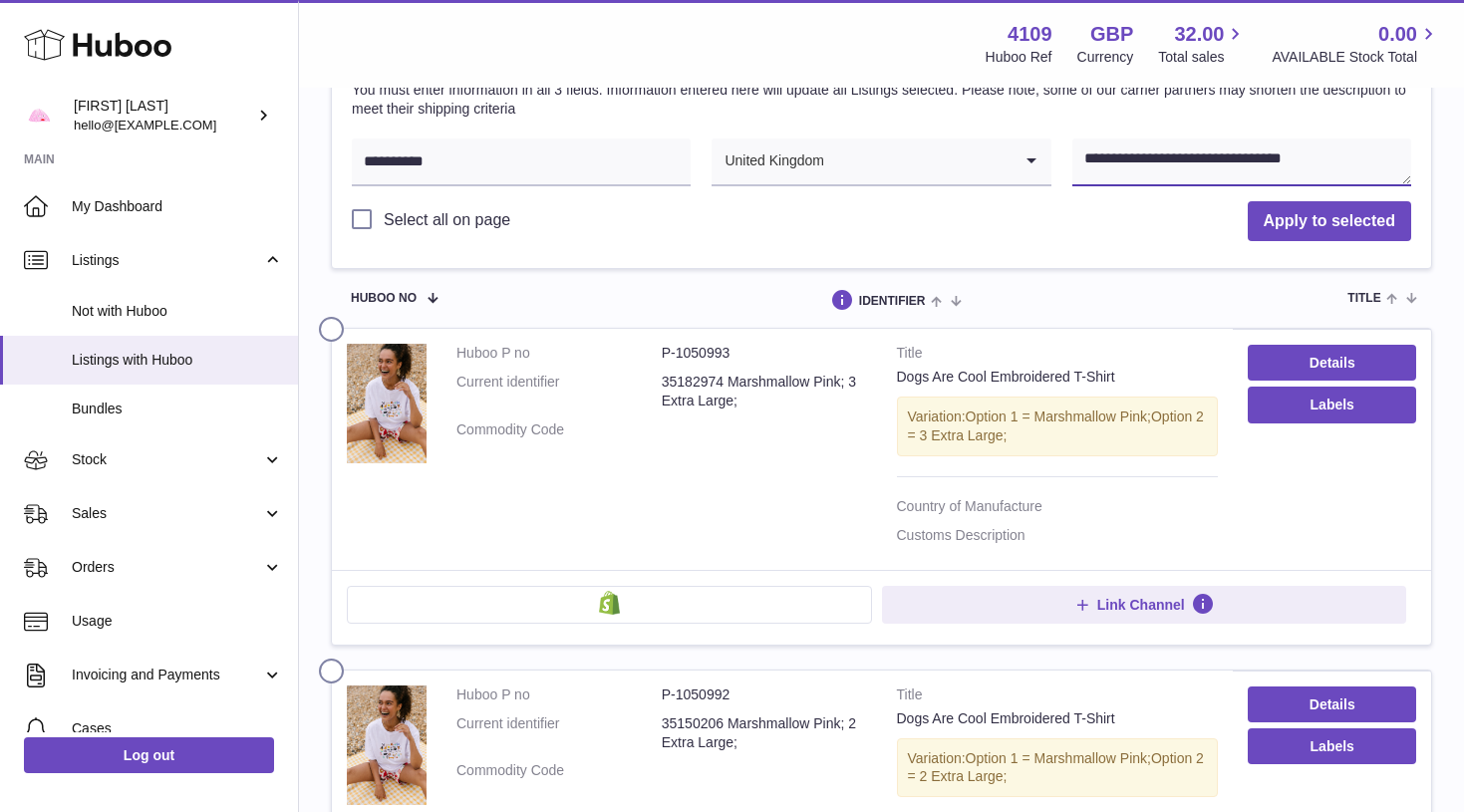 scroll, scrollTop: 307, scrollLeft: 0, axis: vertical 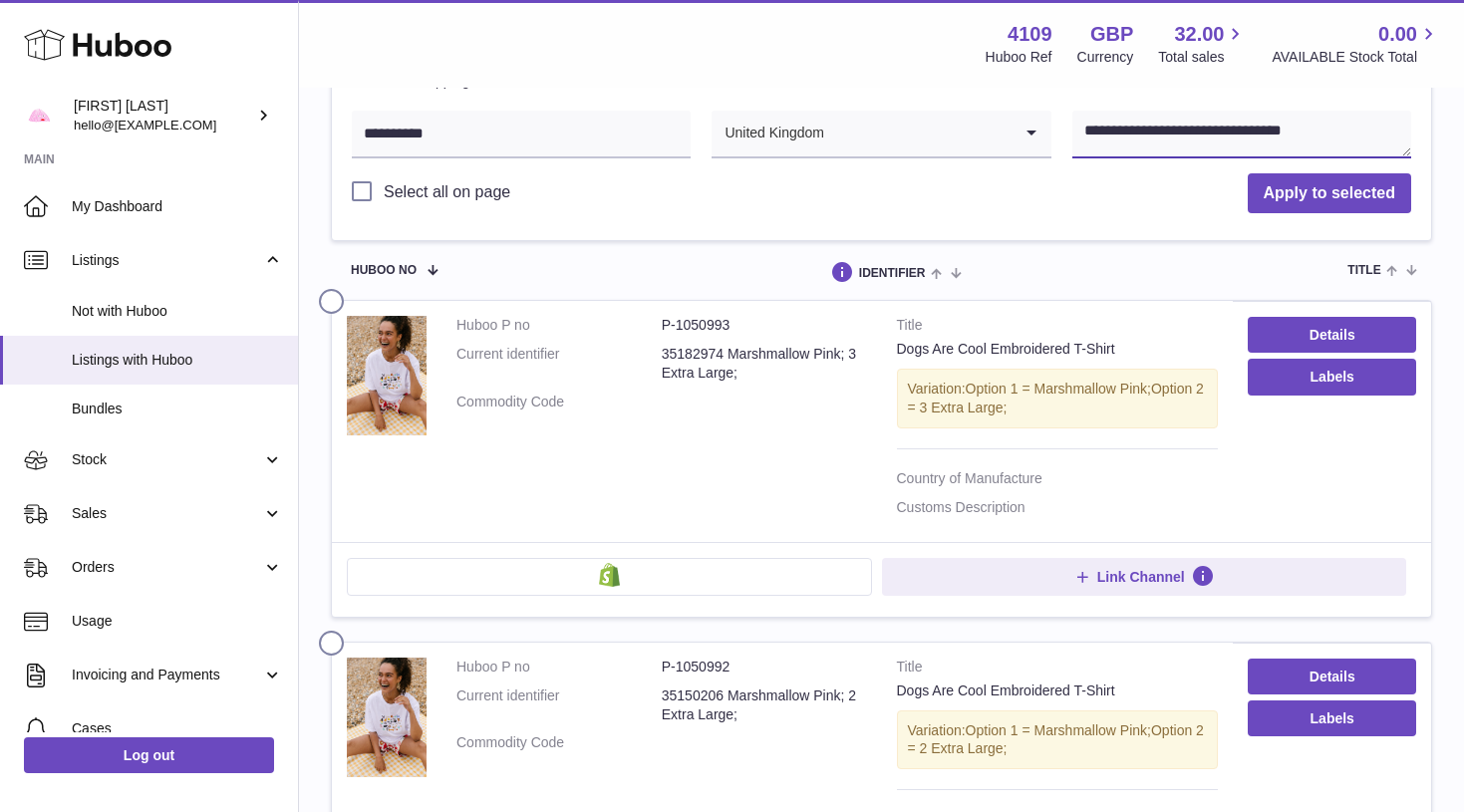type on "**********" 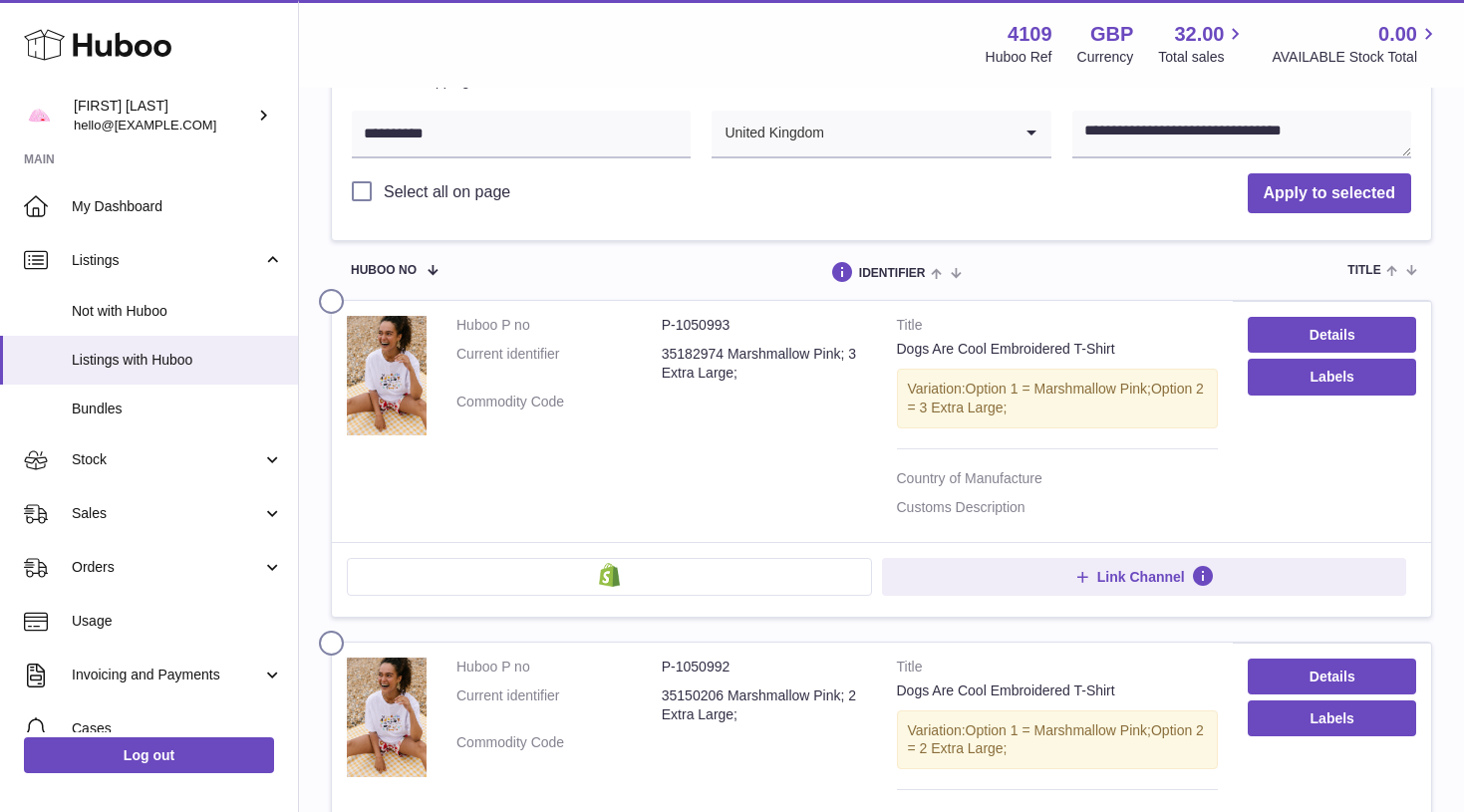 click at bounding box center (335, 297) 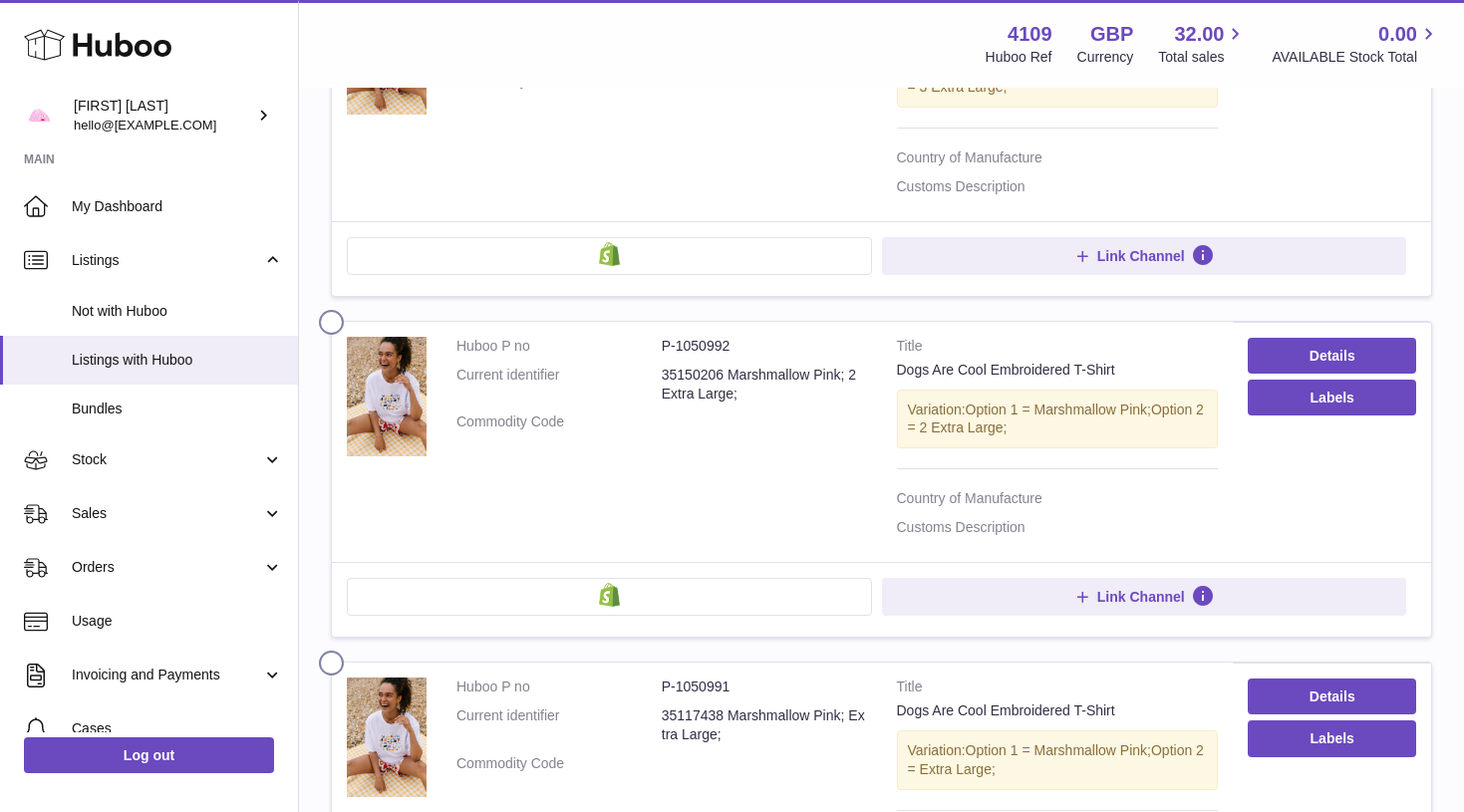 scroll, scrollTop: 636, scrollLeft: 0, axis: vertical 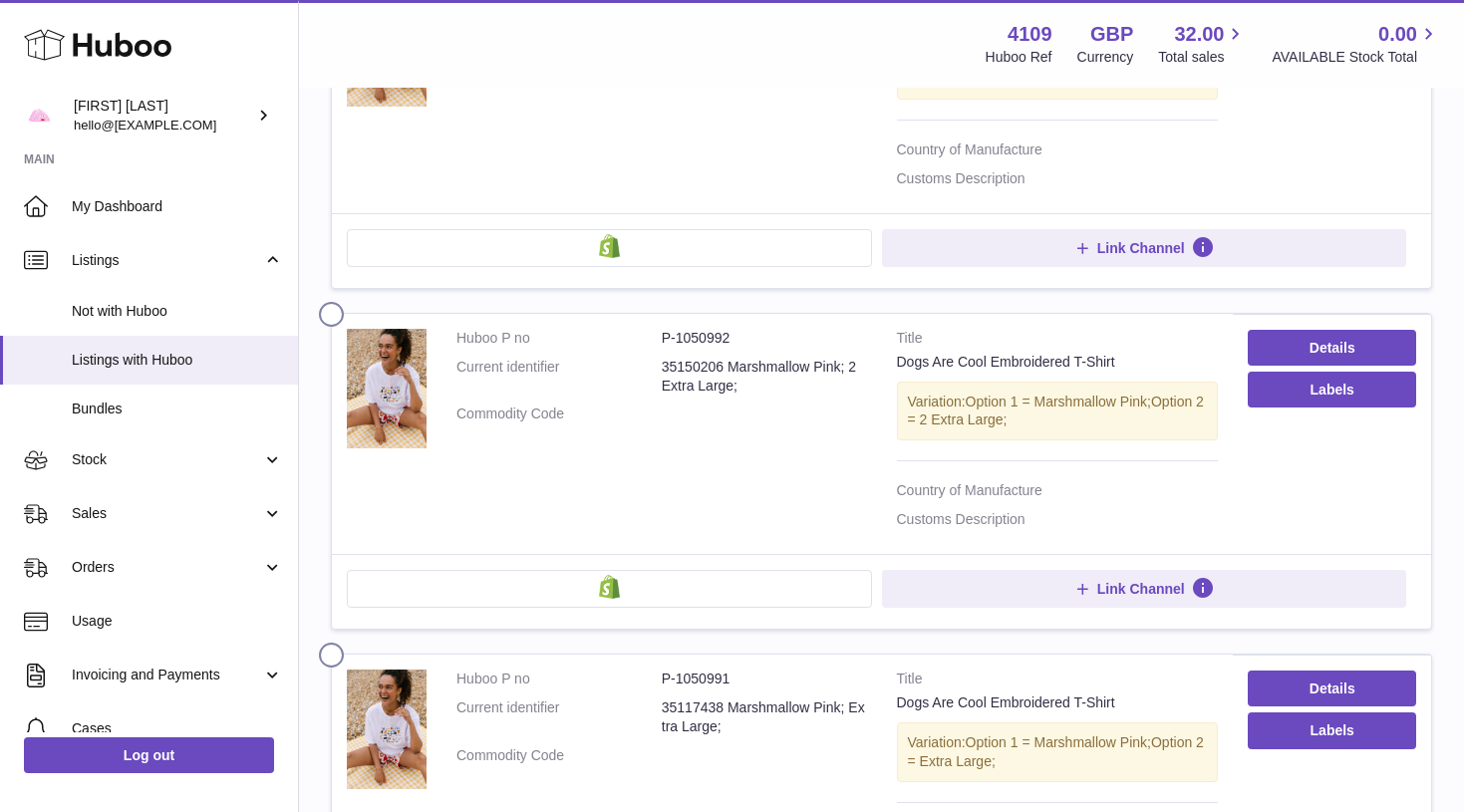 click at bounding box center [387, 433] 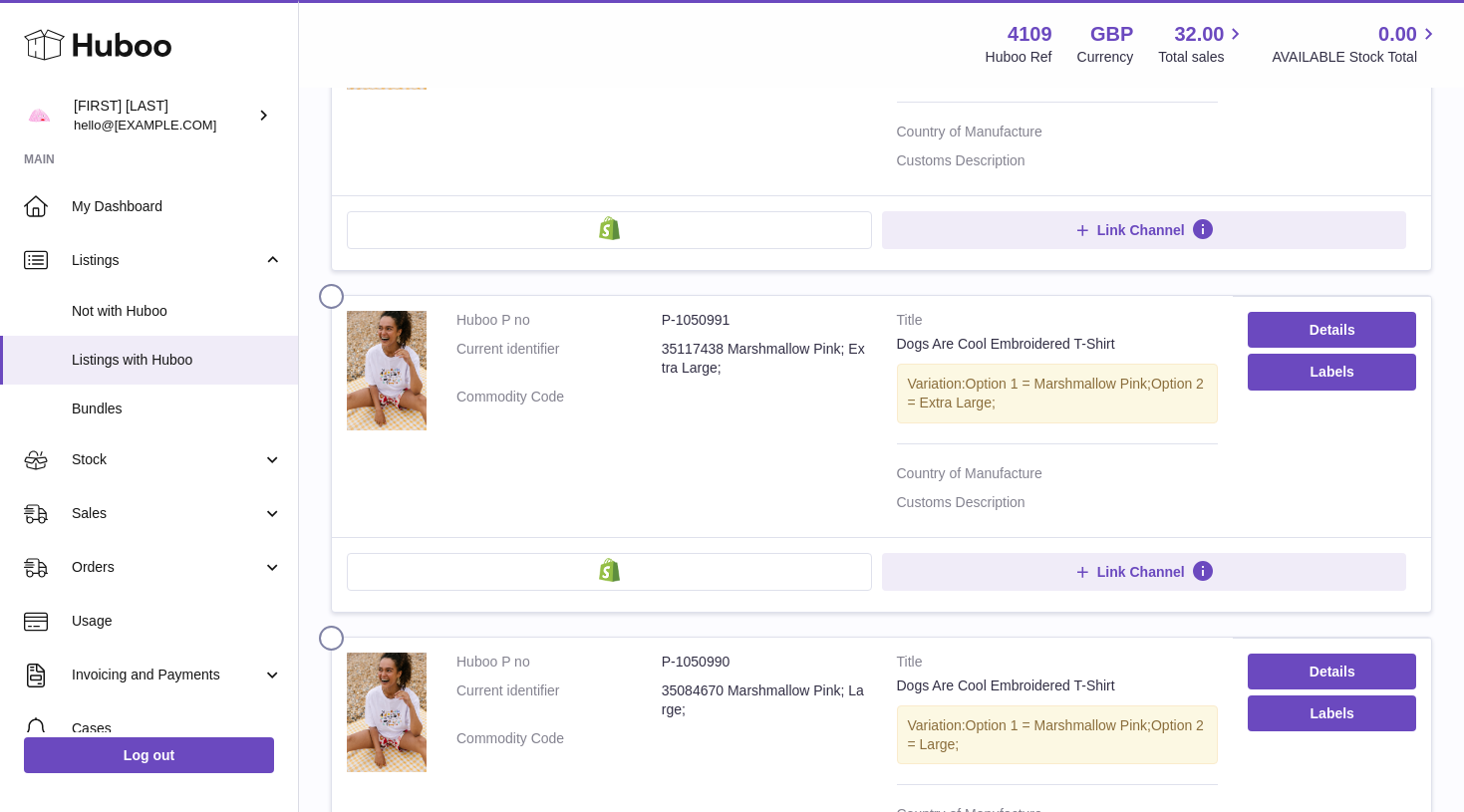 scroll, scrollTop: 998, scrollLeft: 0, axis: vertical 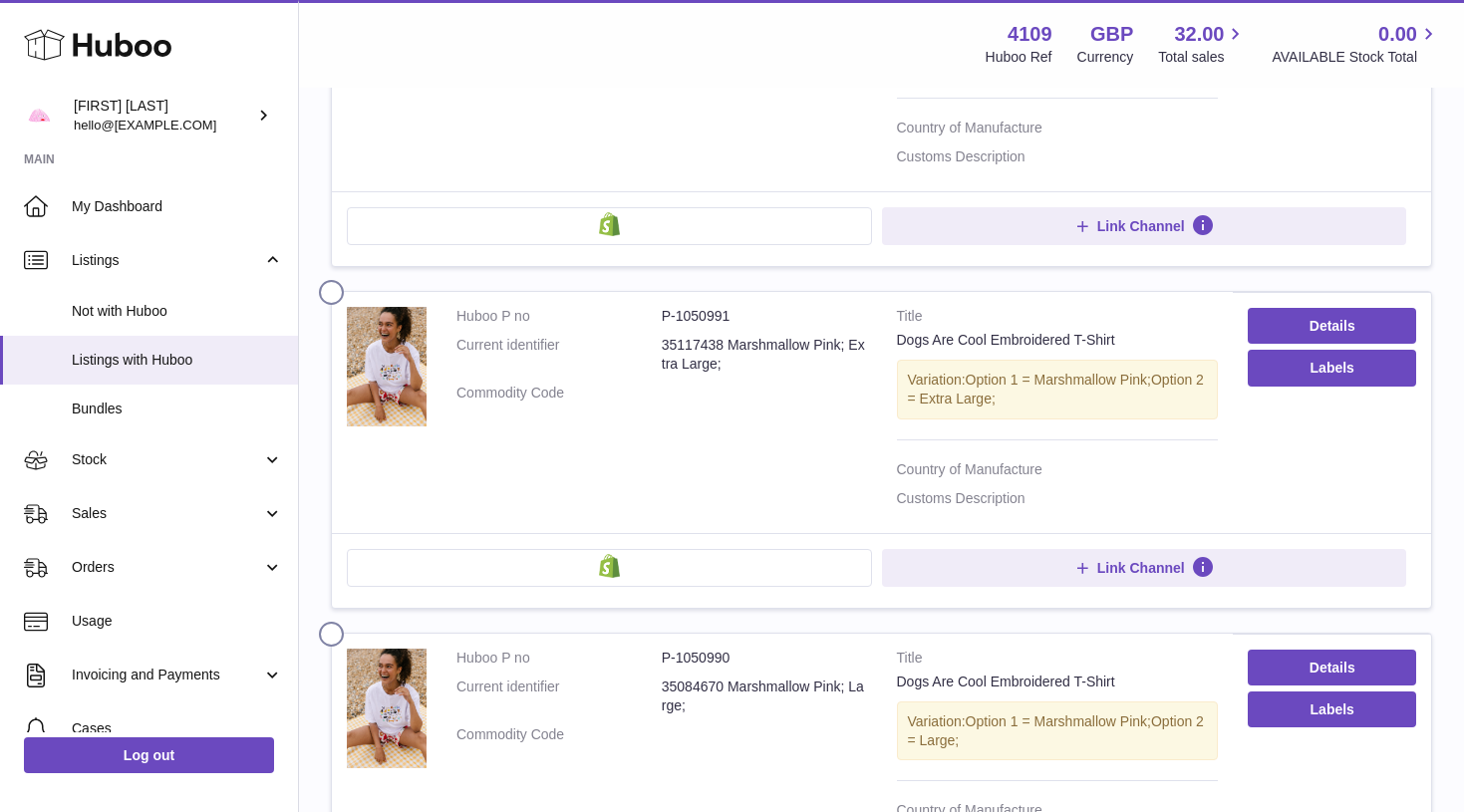 click at bounding box center (335, 288) 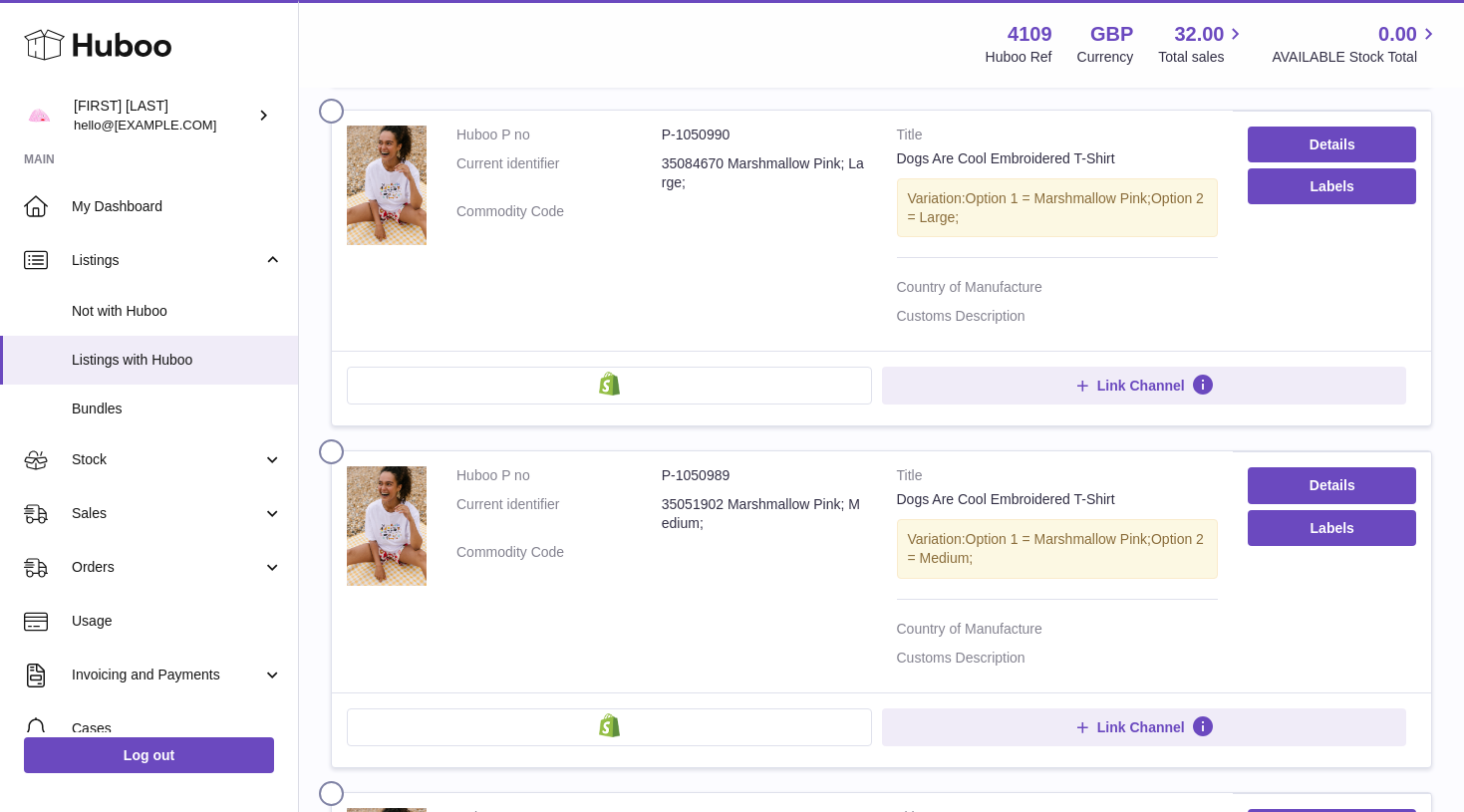 scroll, scrollTop: 1525, scrollLeft: 0, axis: vertical 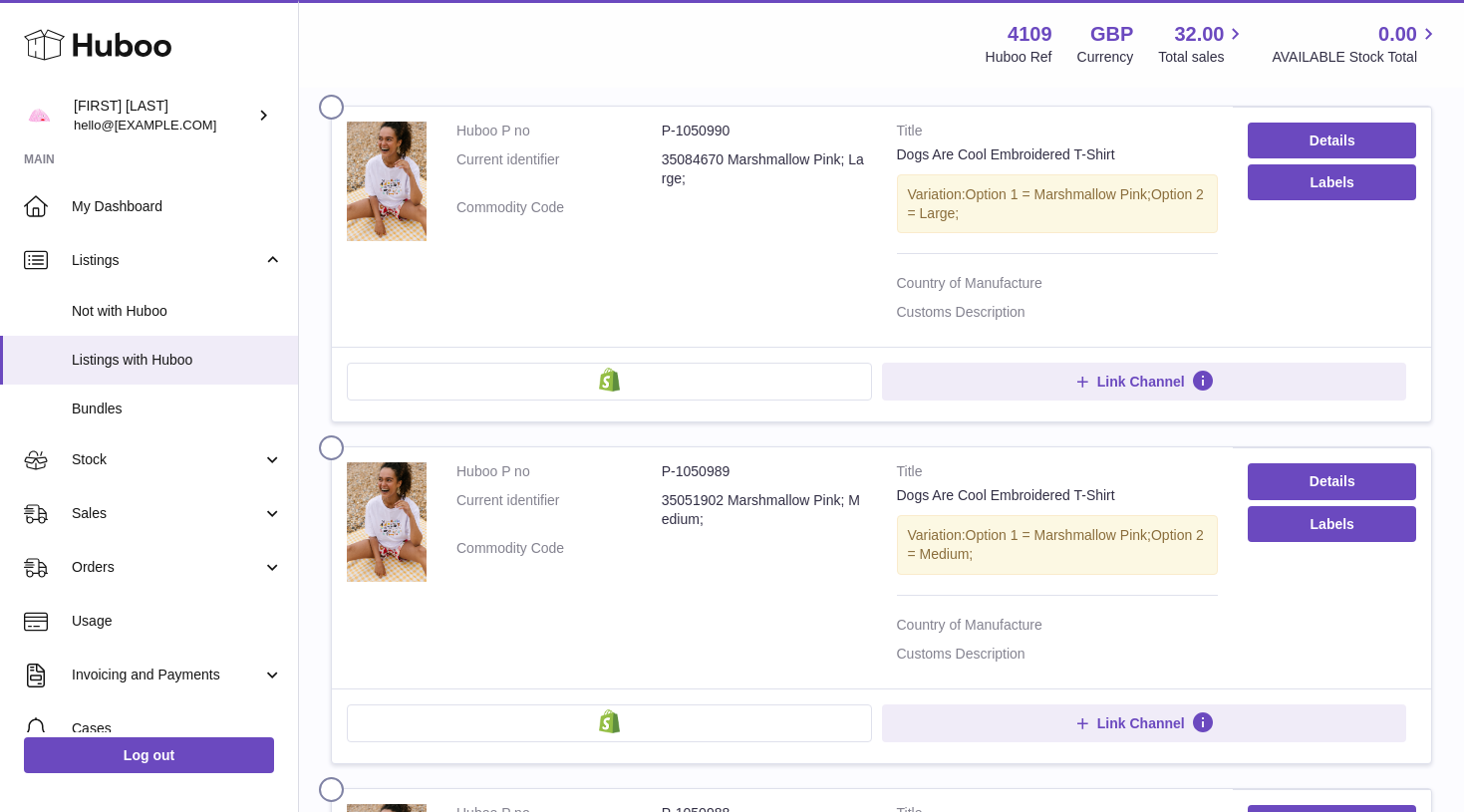 click at bounding box center [335, 443] 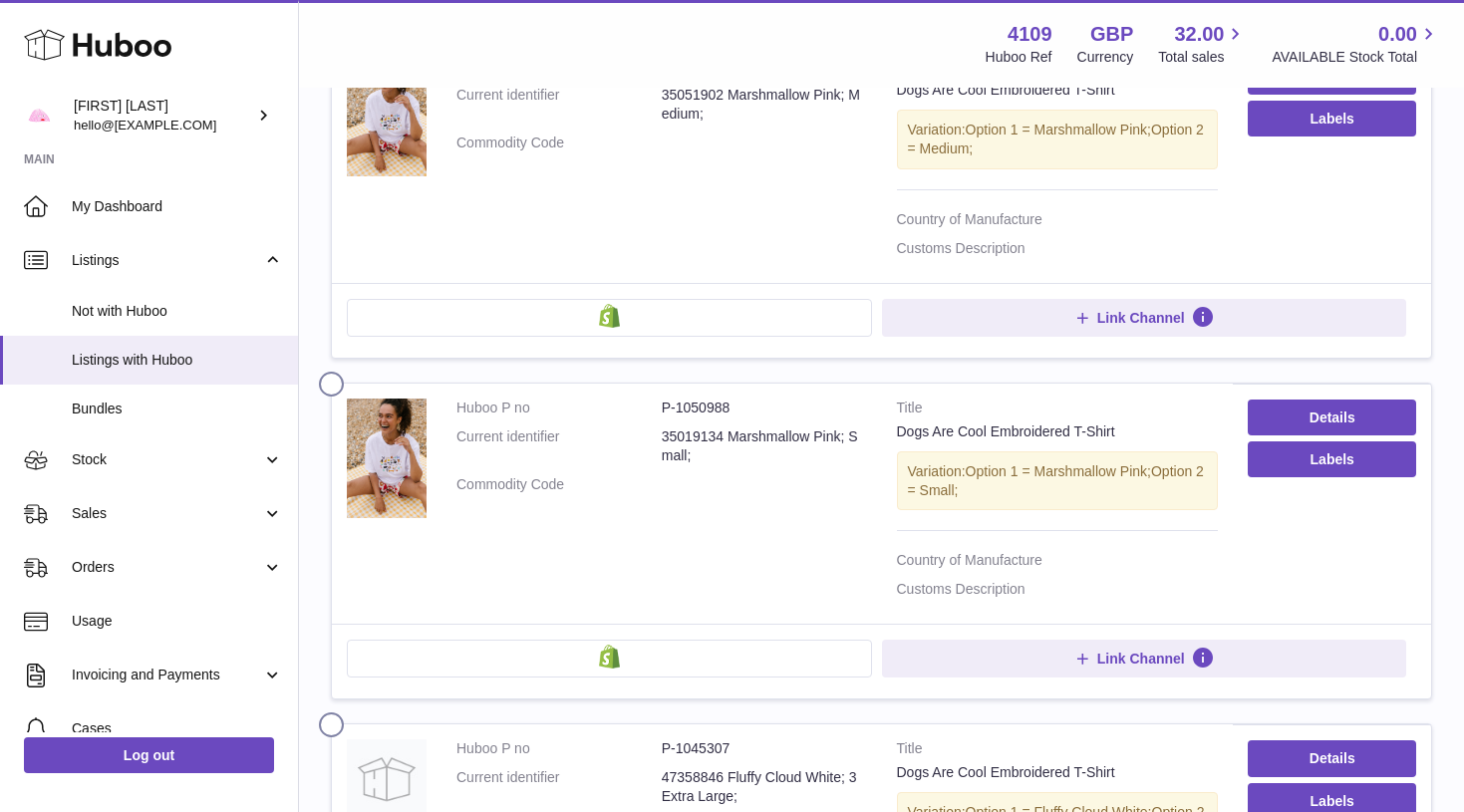 scroll, scrollTop: 1935, scrollLeft: 0, axis: vertical 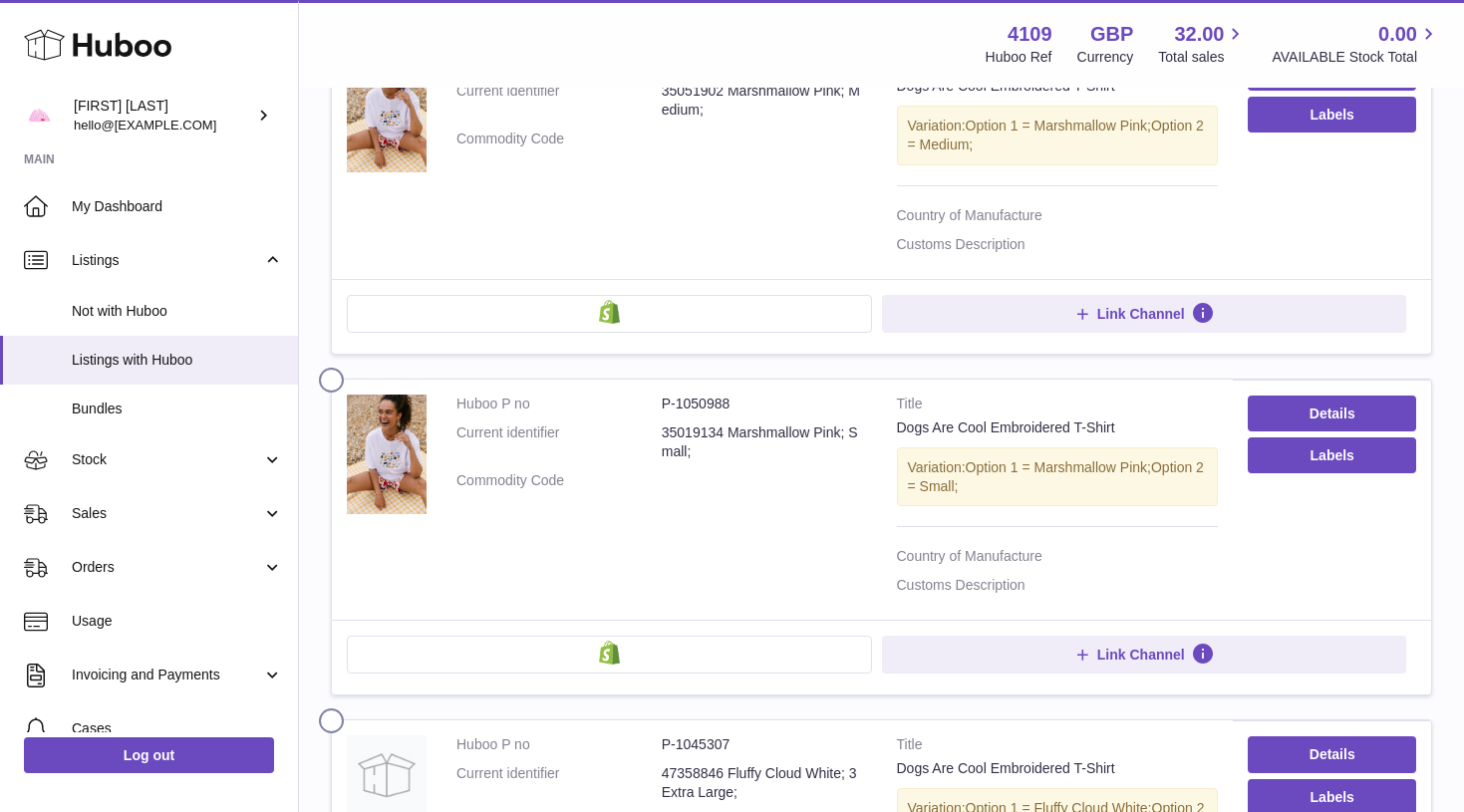 click at bounding box center [335, 376] 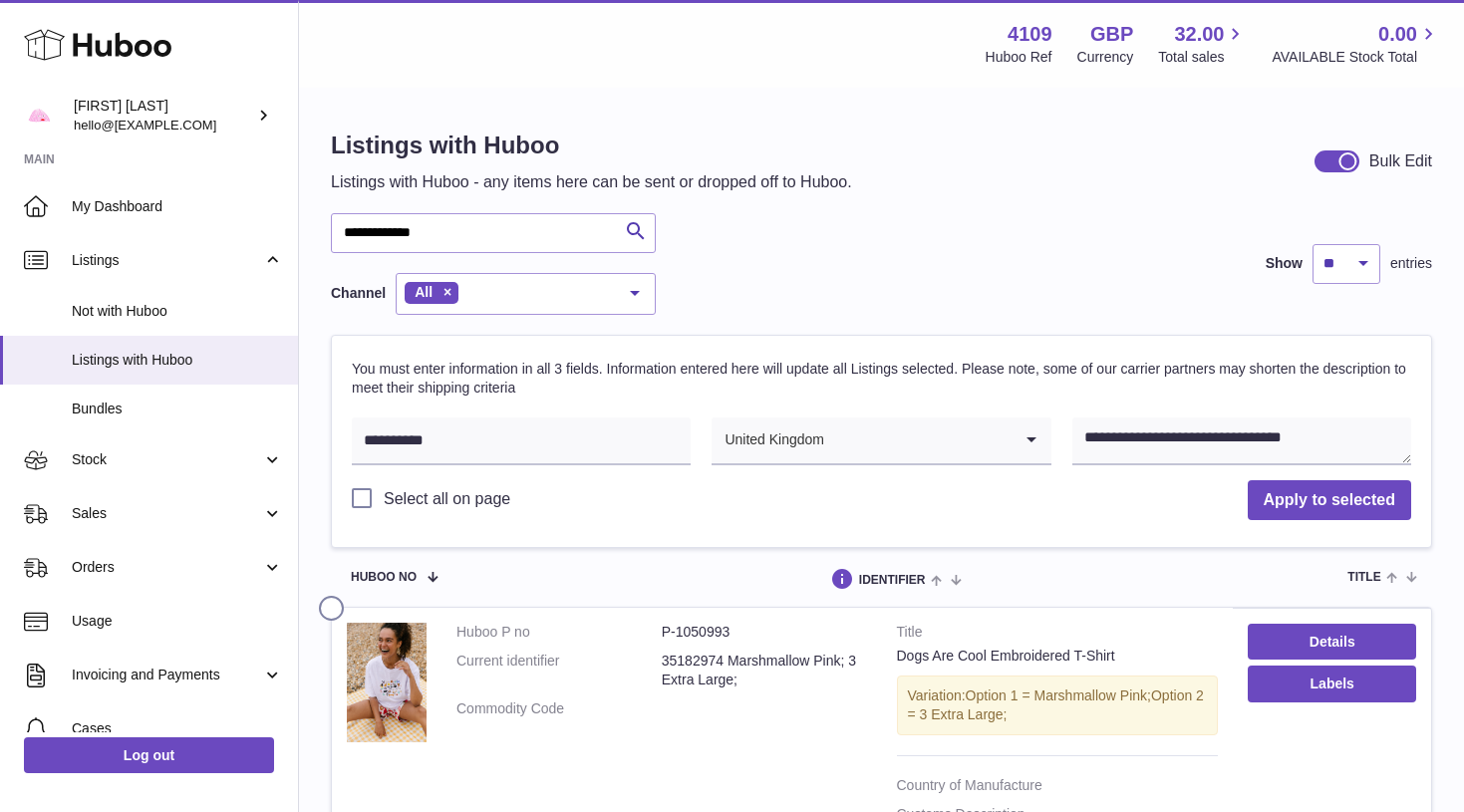scroll, scrollTop: 0, scrollLeft: 0, axis: both 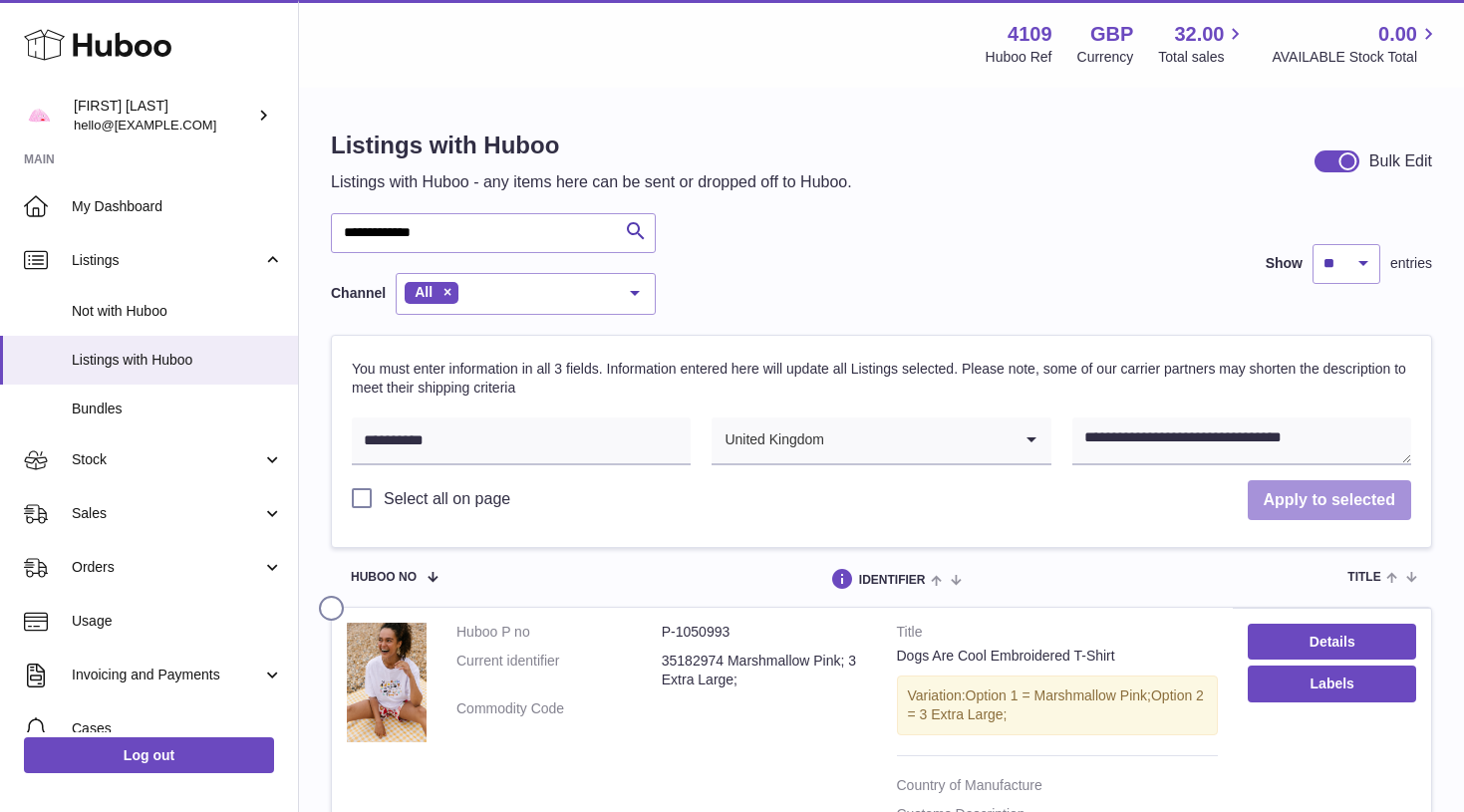 click on "Apply to selected" at bounding box center (1329, 500) 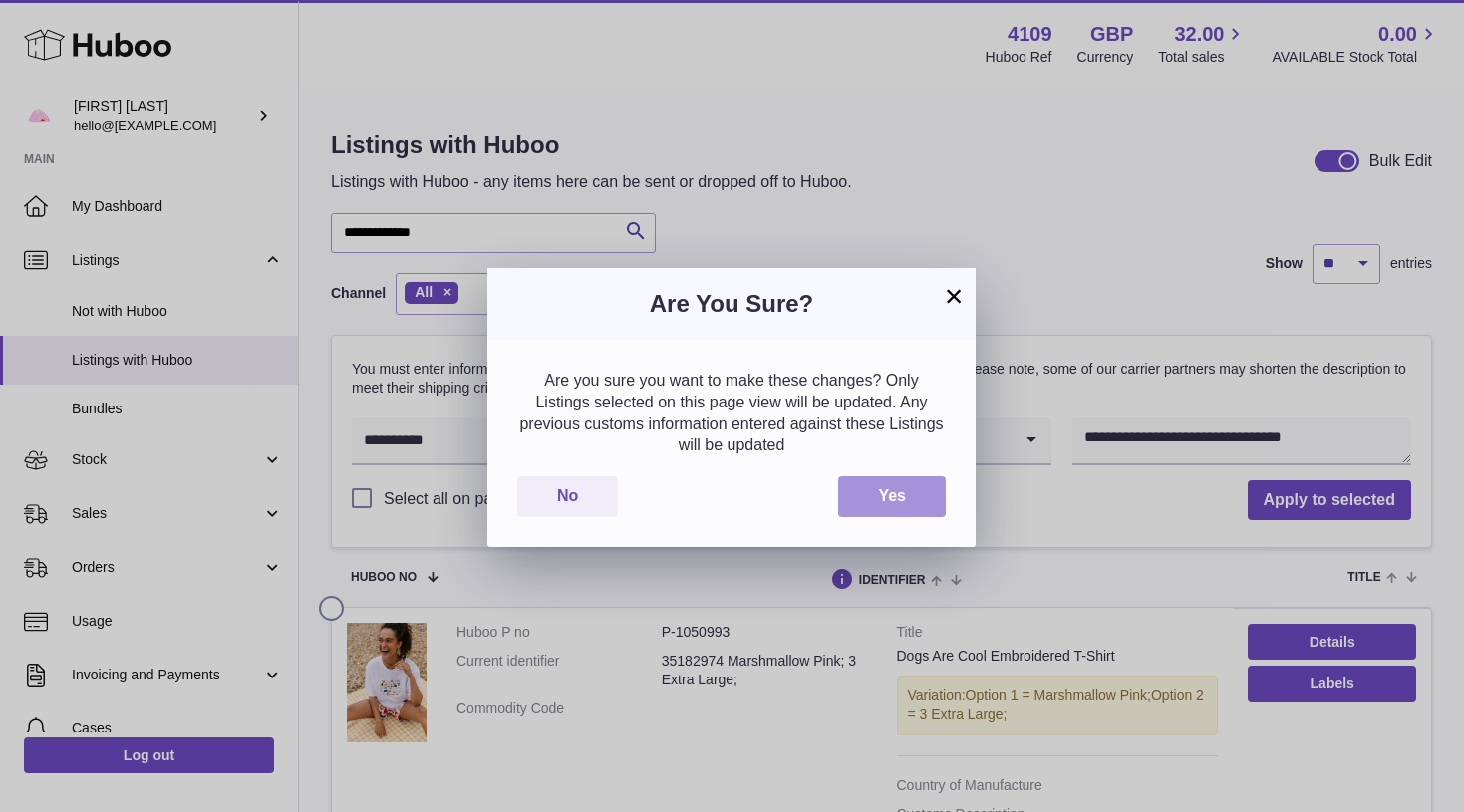 click on "Yes" at bounding box center [892, 496] 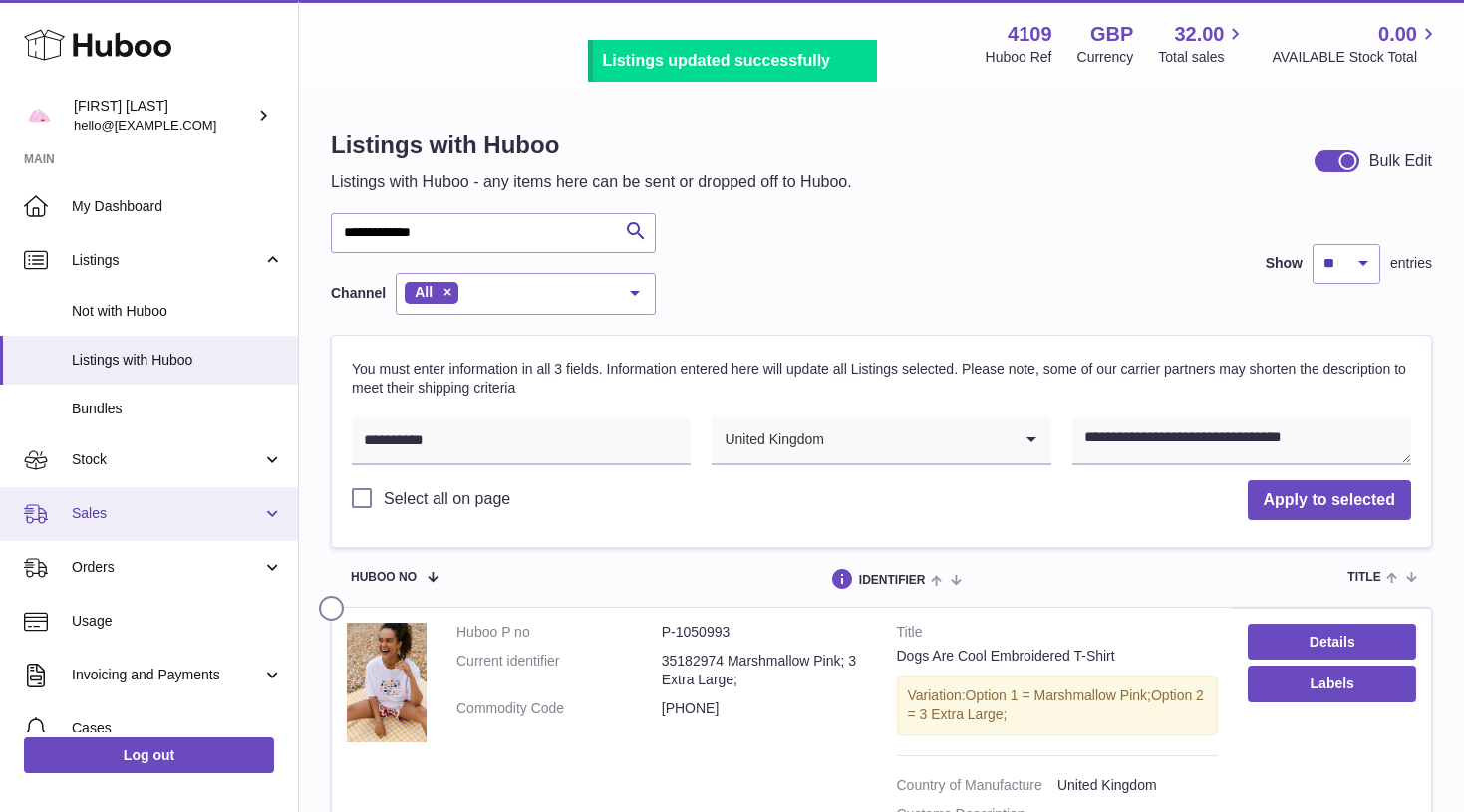 click on "Sales" at bounding box center (166, 513) 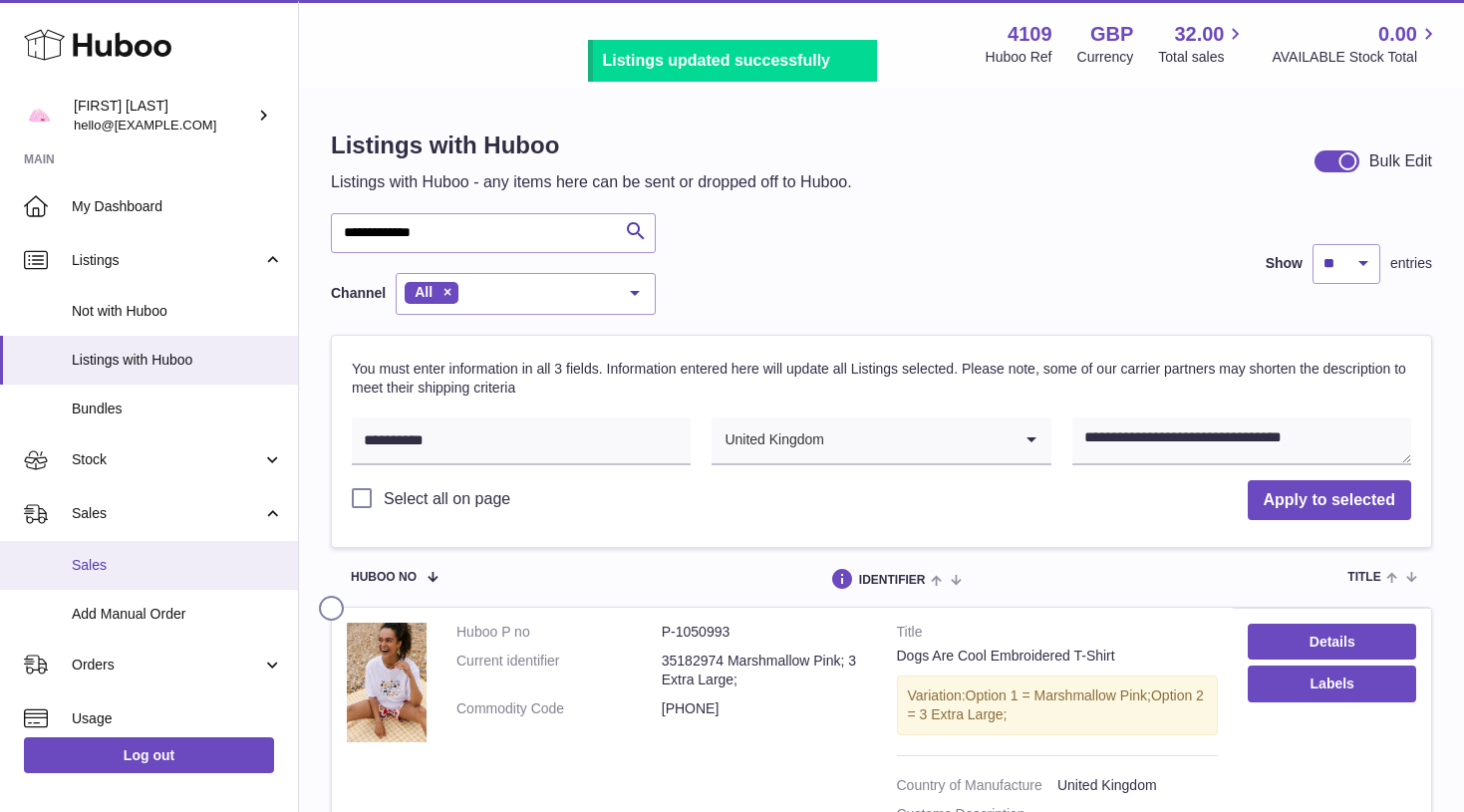 click on "Sales" at bounding box center [177, 565] 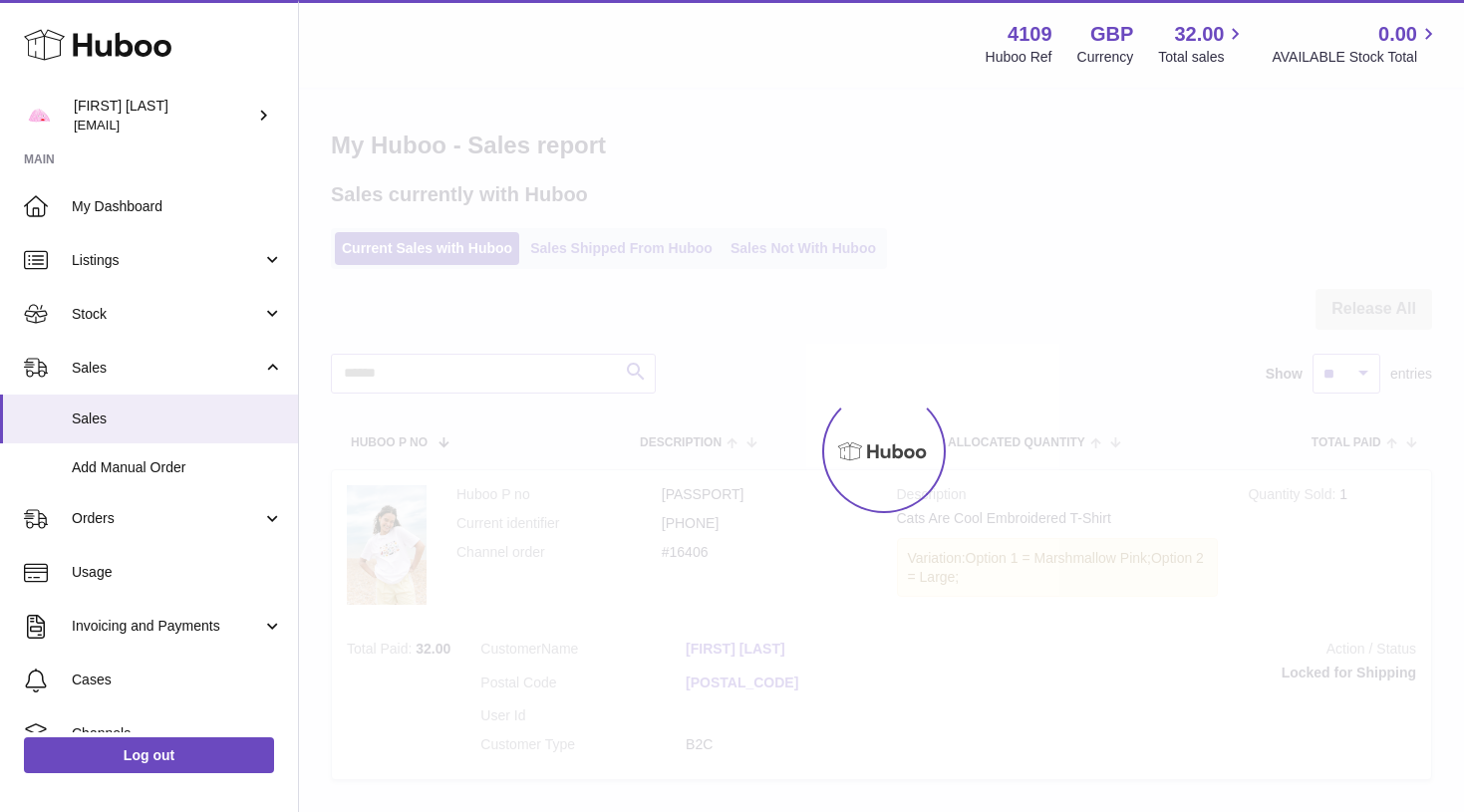 scroll, scrollTop: 0, scrollLeft: 0, axis: both 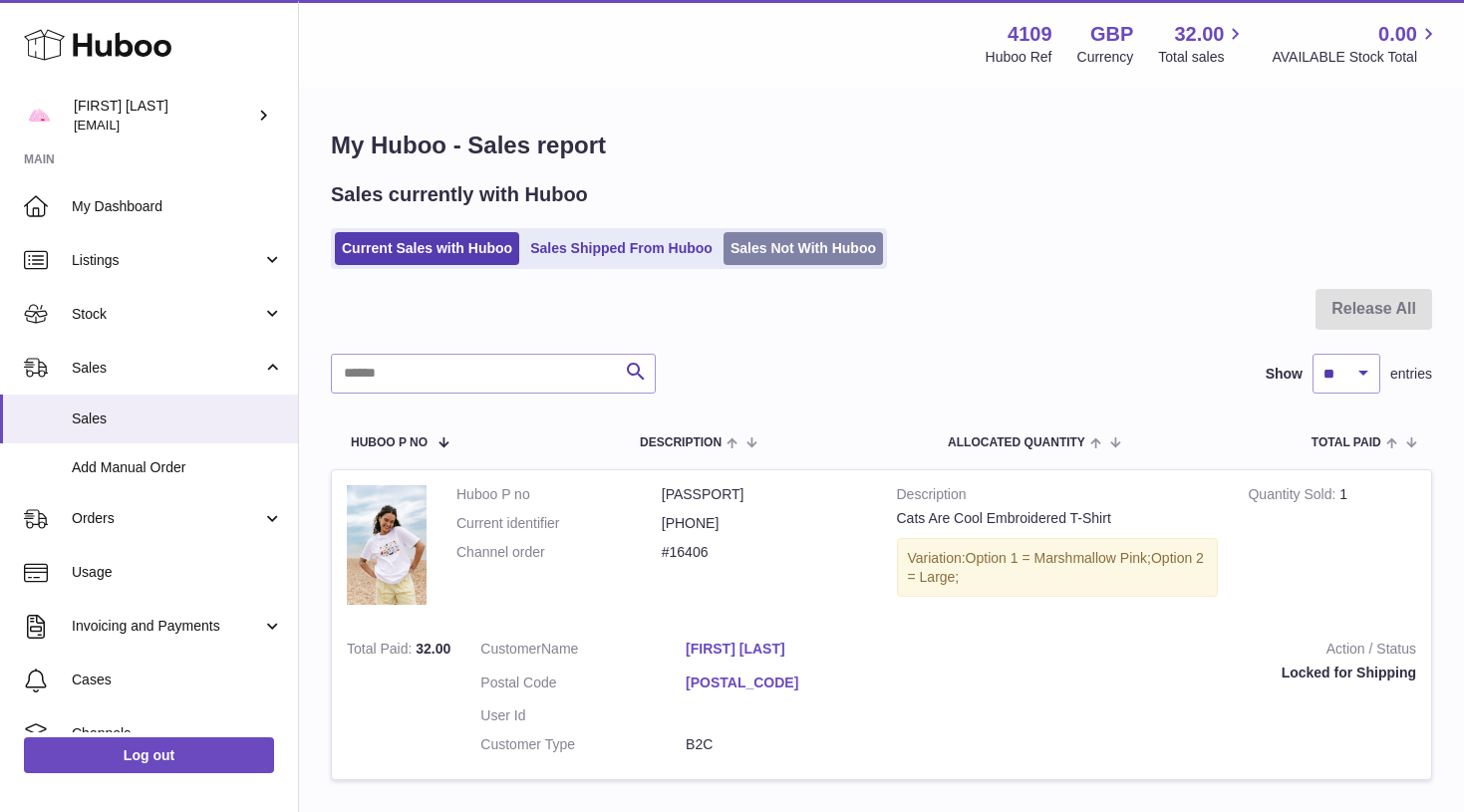 click on "Sales Not With Huboo" at bounding box center (803, 248) 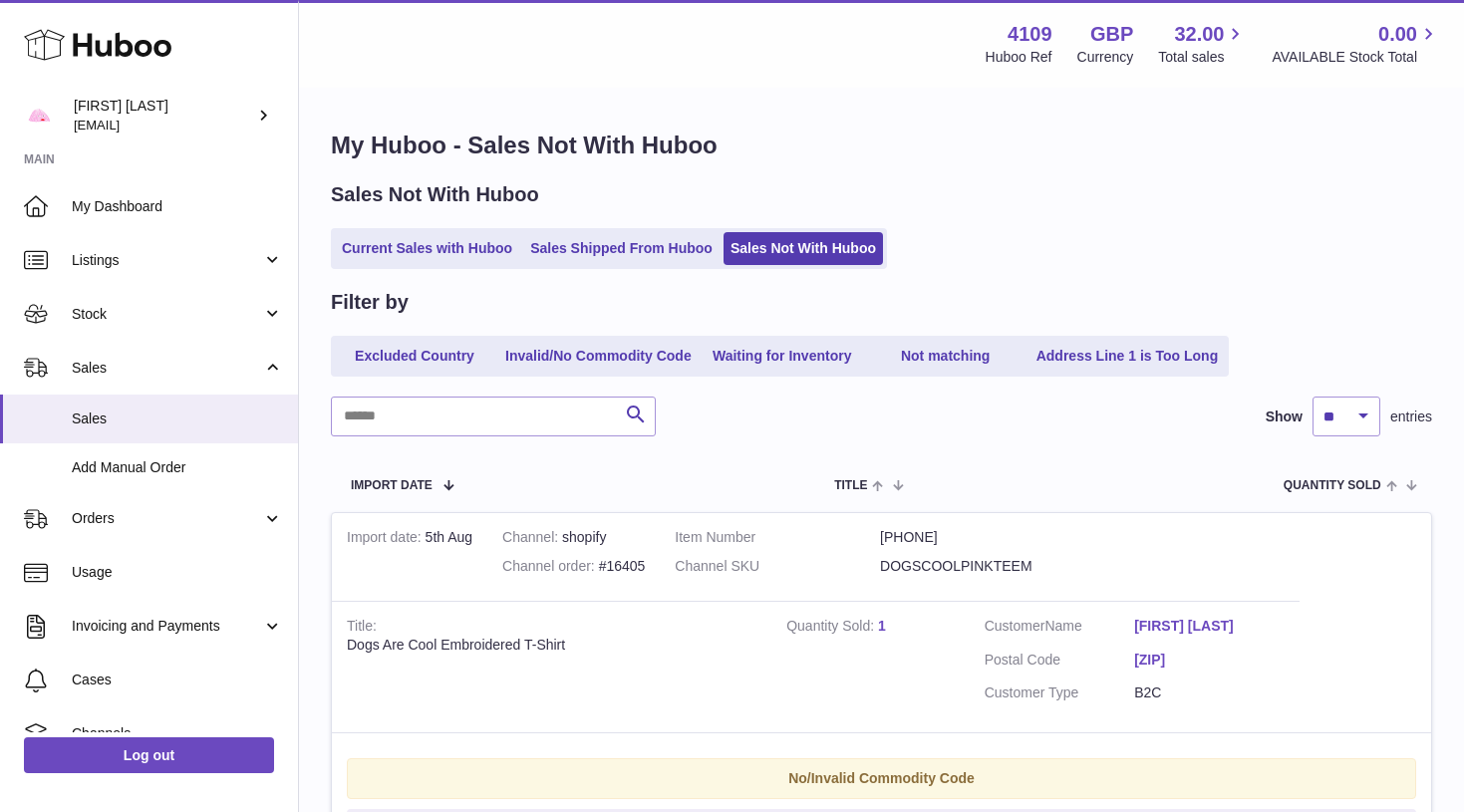 scroll, scrollTop: 0, scrollLeft: 0, axis: both 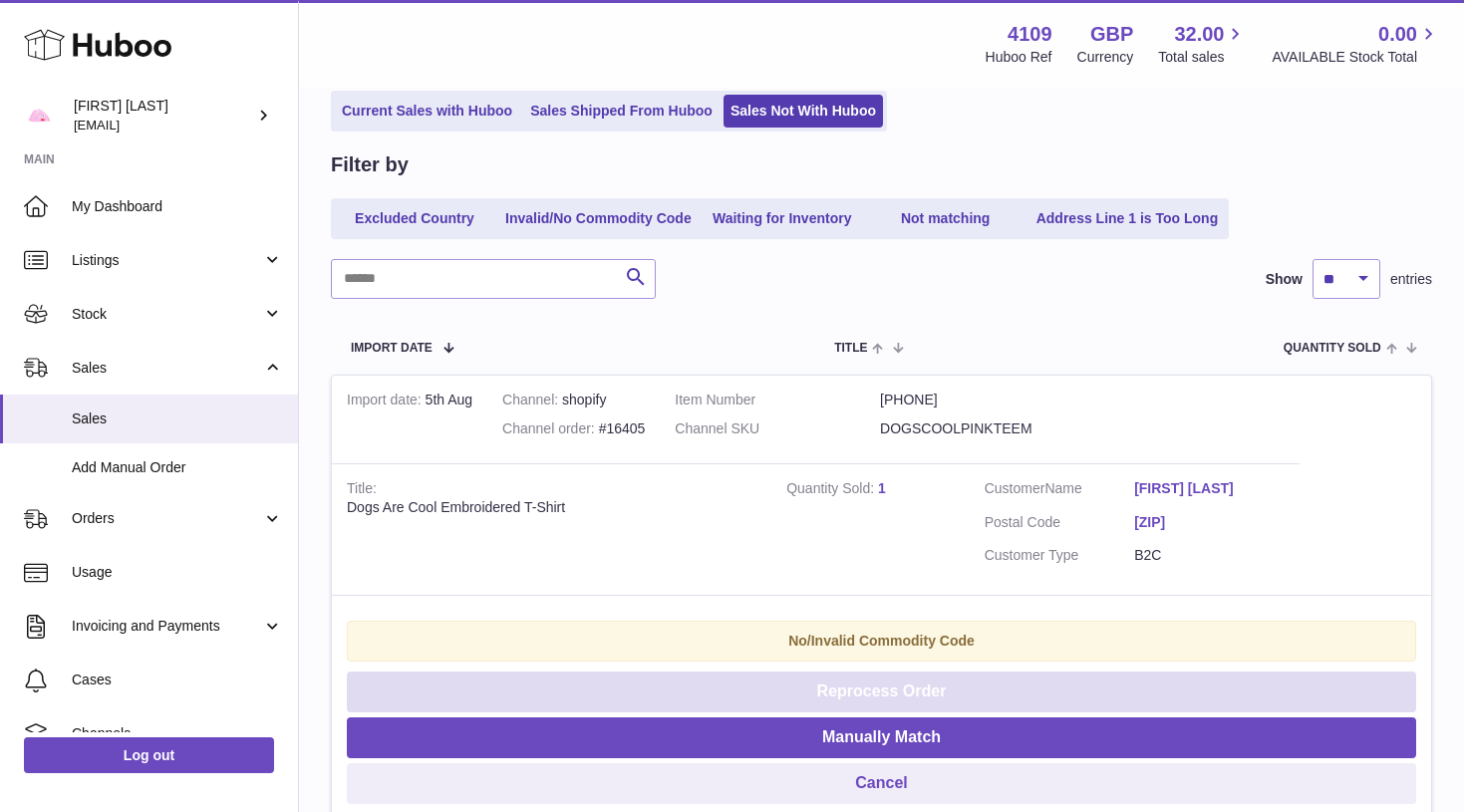 click on "Reprocess Order" at bounding box center (881, 691) 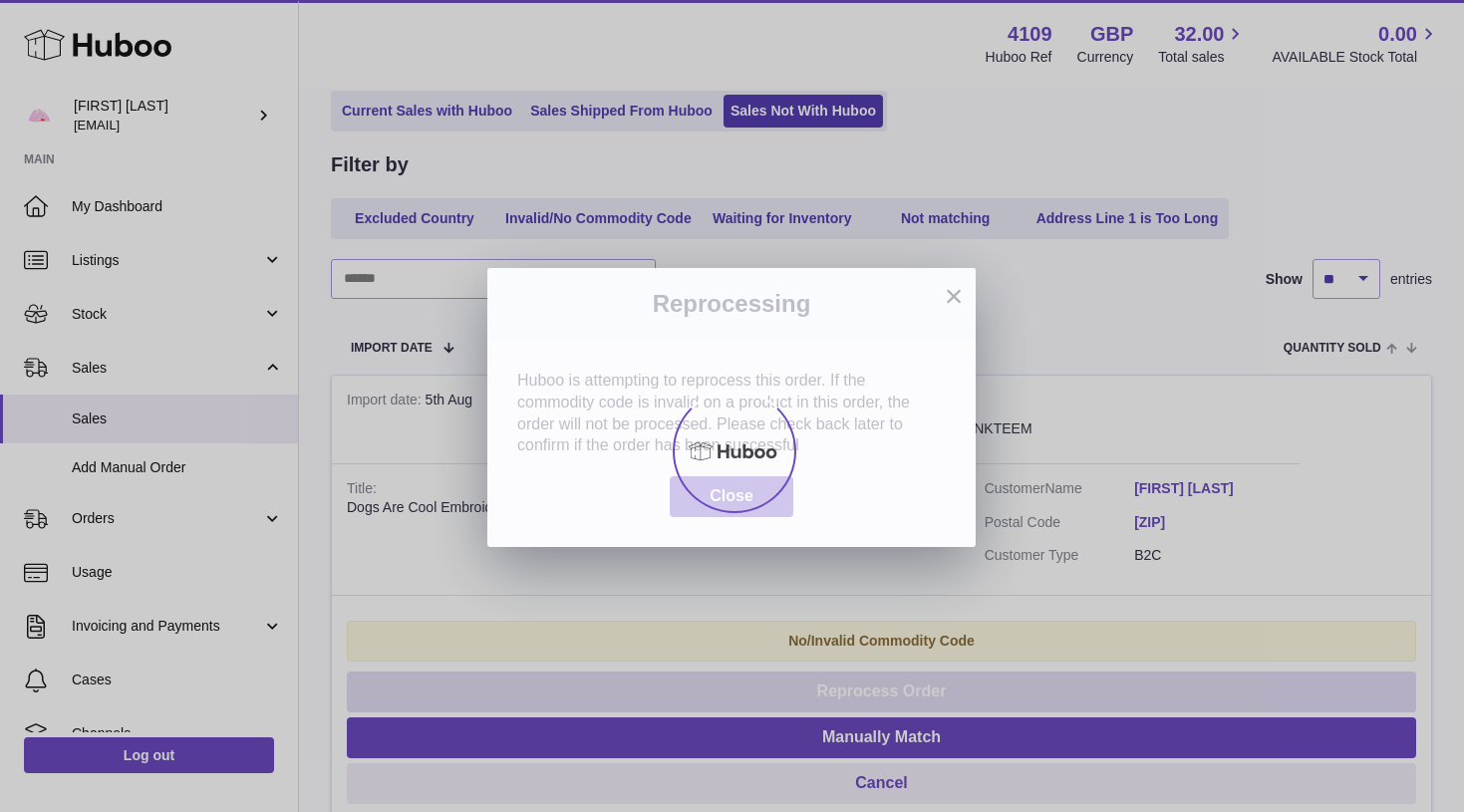 scroll, scrollTop: 0, scrollLeft: 0, axis: both 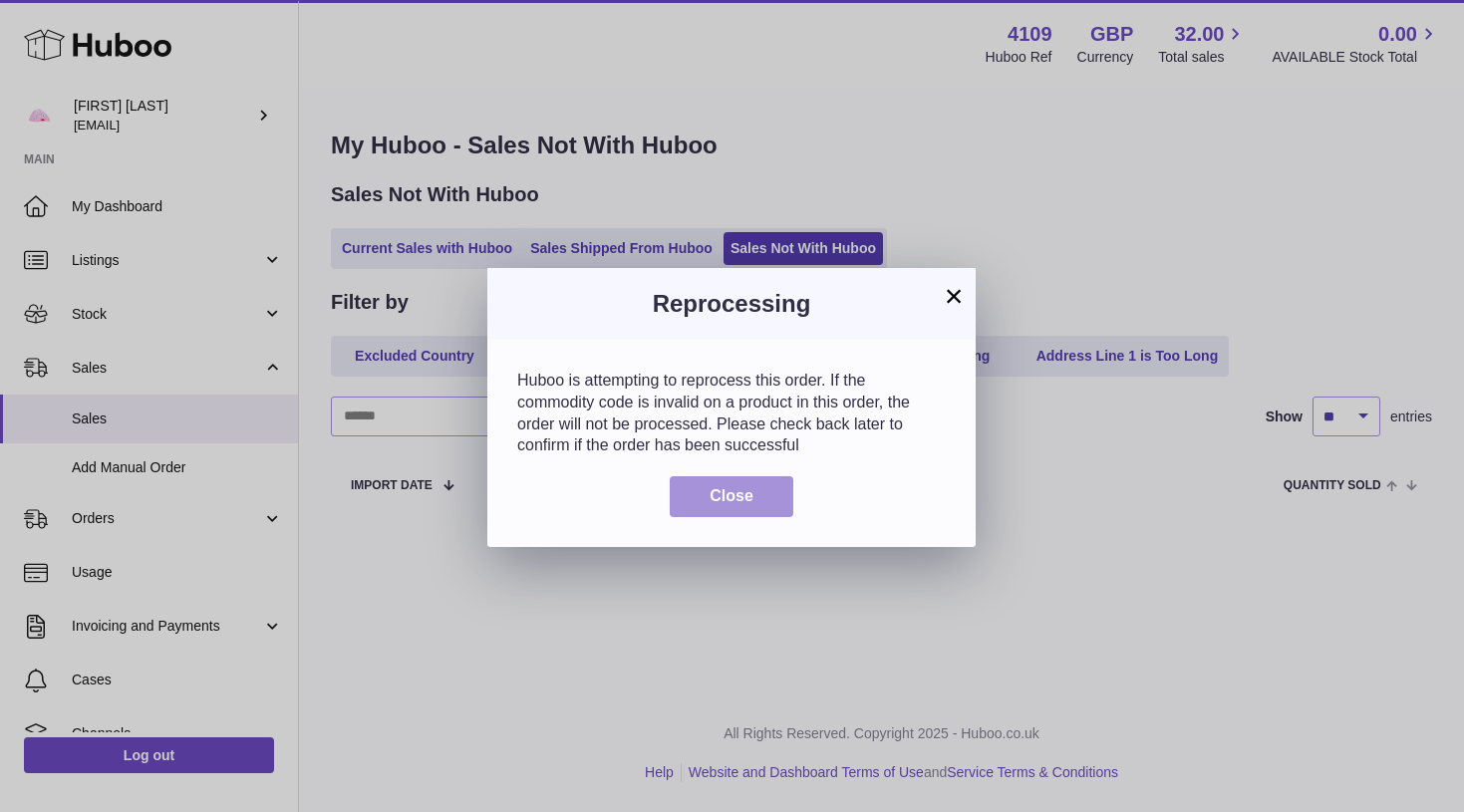click on "Close" at bounding box center [732, 496] 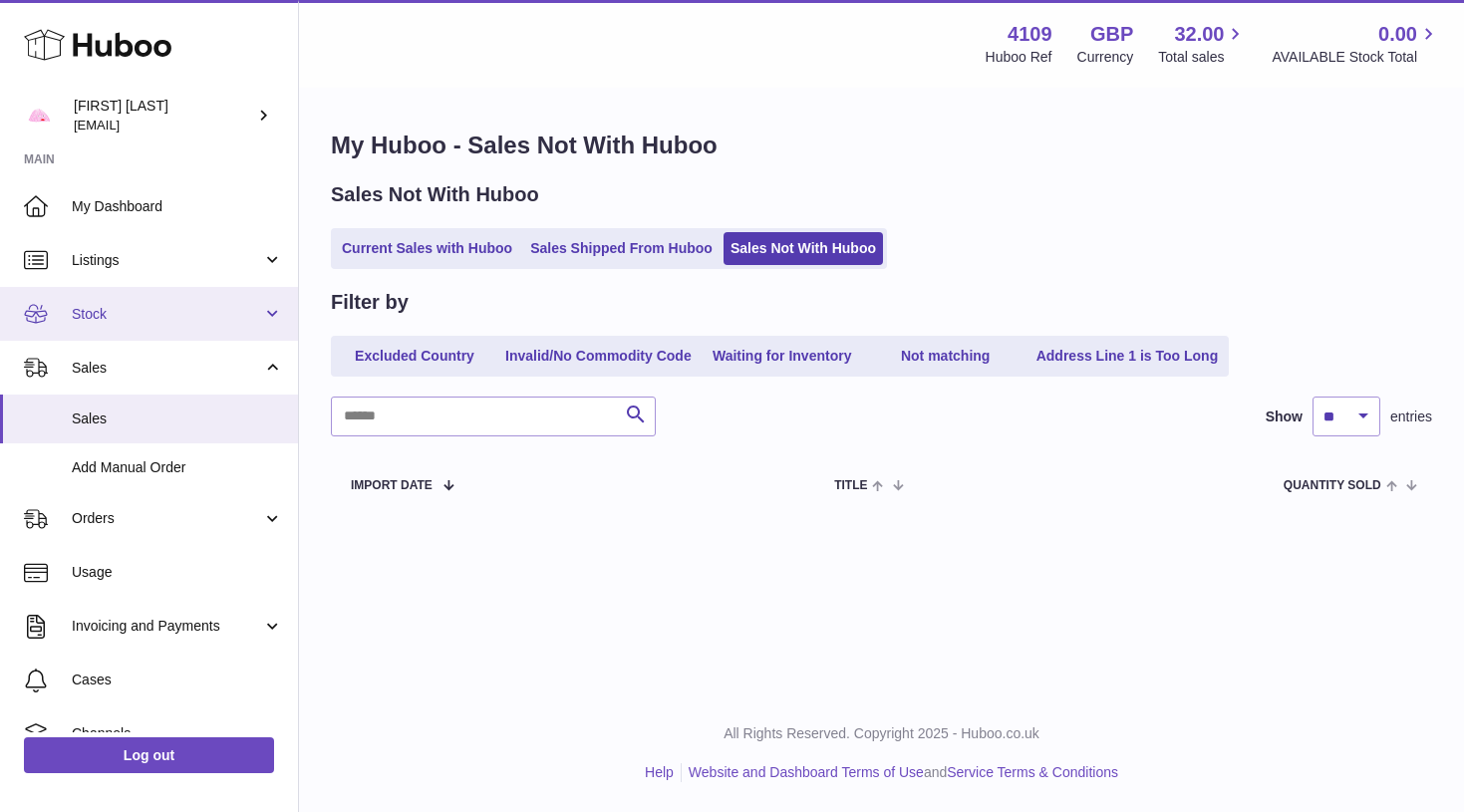 click on "Stock" at bounding box center (166, 314) 